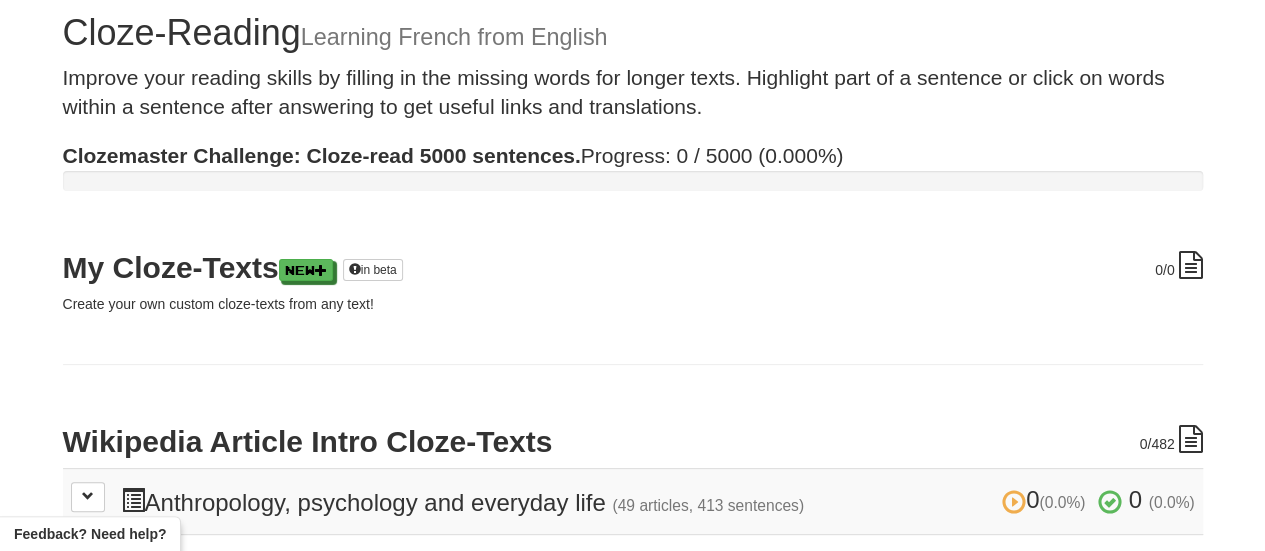 scroll, scrollTop: 0, scrollLeft: 0, axis: both 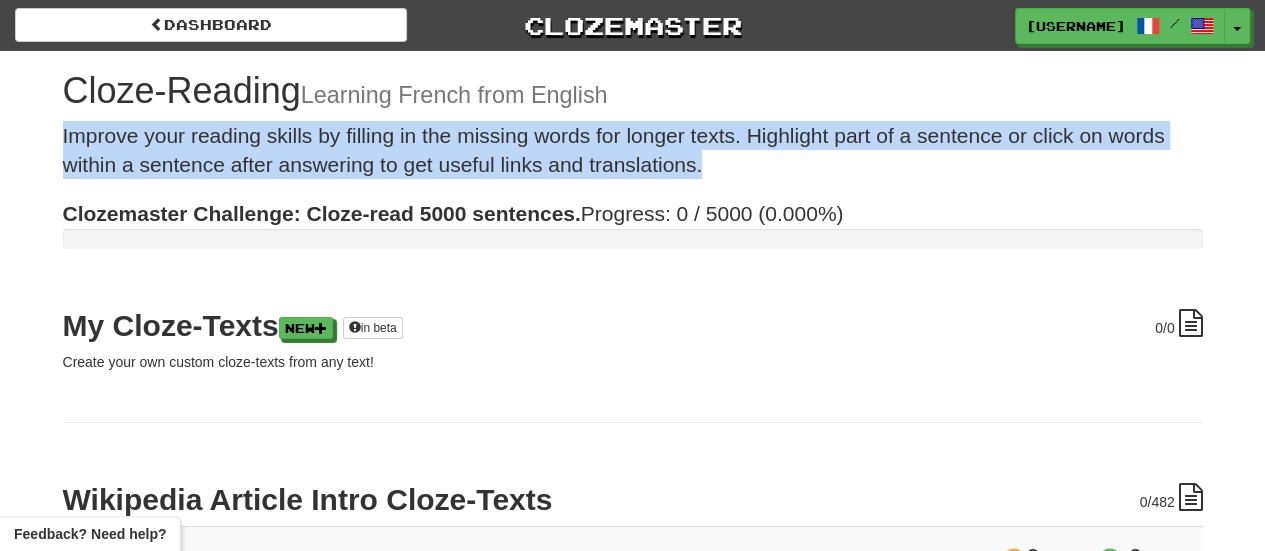 drag, startPoint x: 85, startPoint y: 133, endPoint x: 746, endPoint y: 166, distance: 661.82324 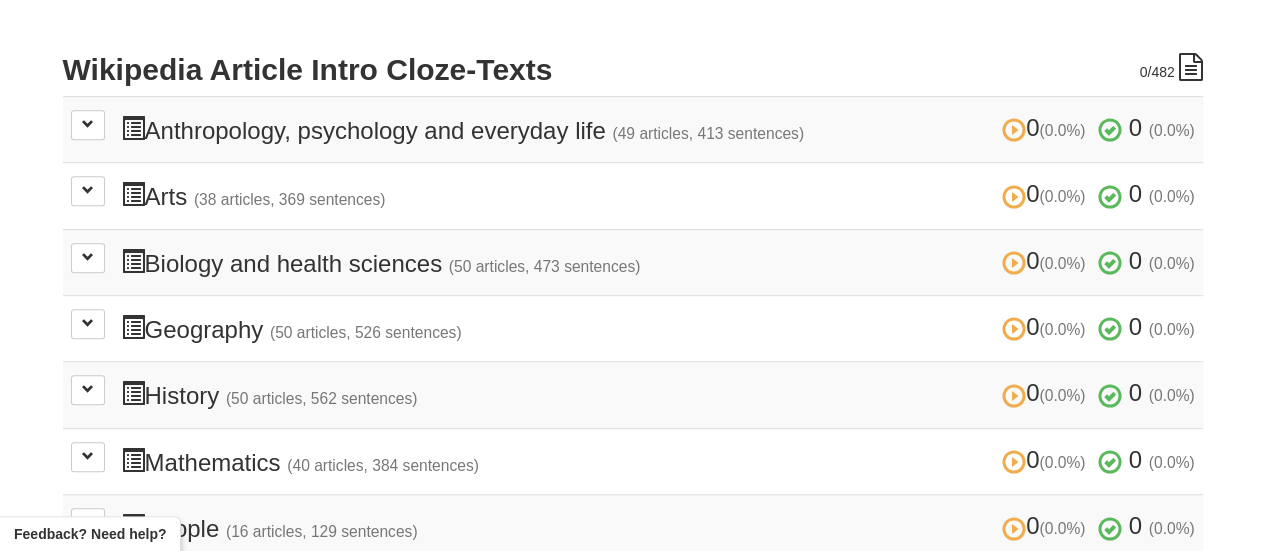 scroll, scrollTop: 400, scrollLeft: 0, axis: vertical 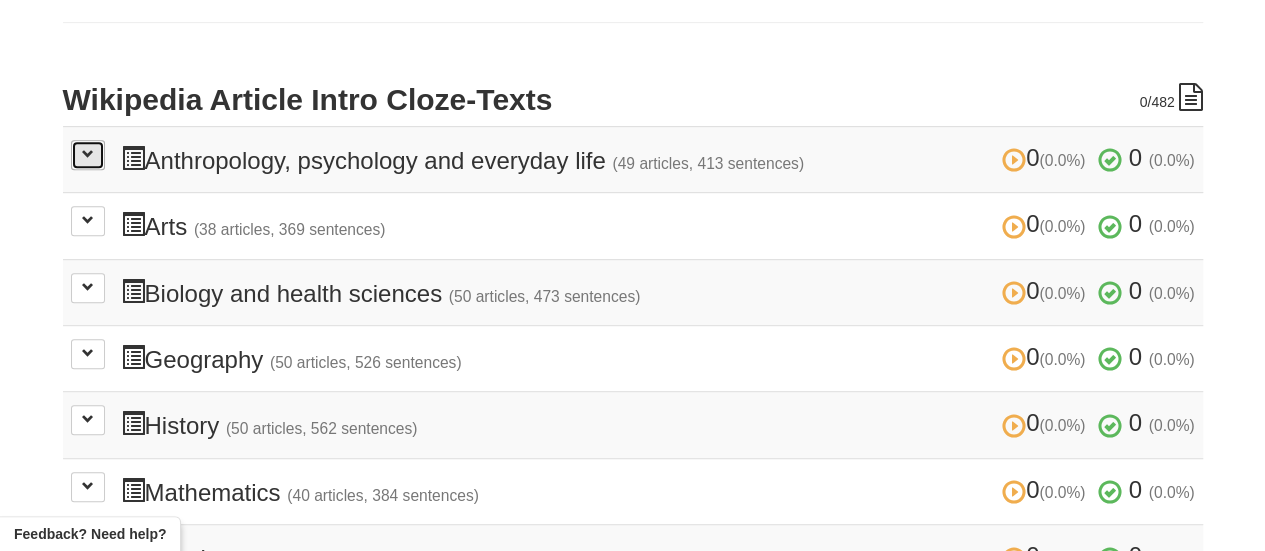 click at bounding box center (88, 155) 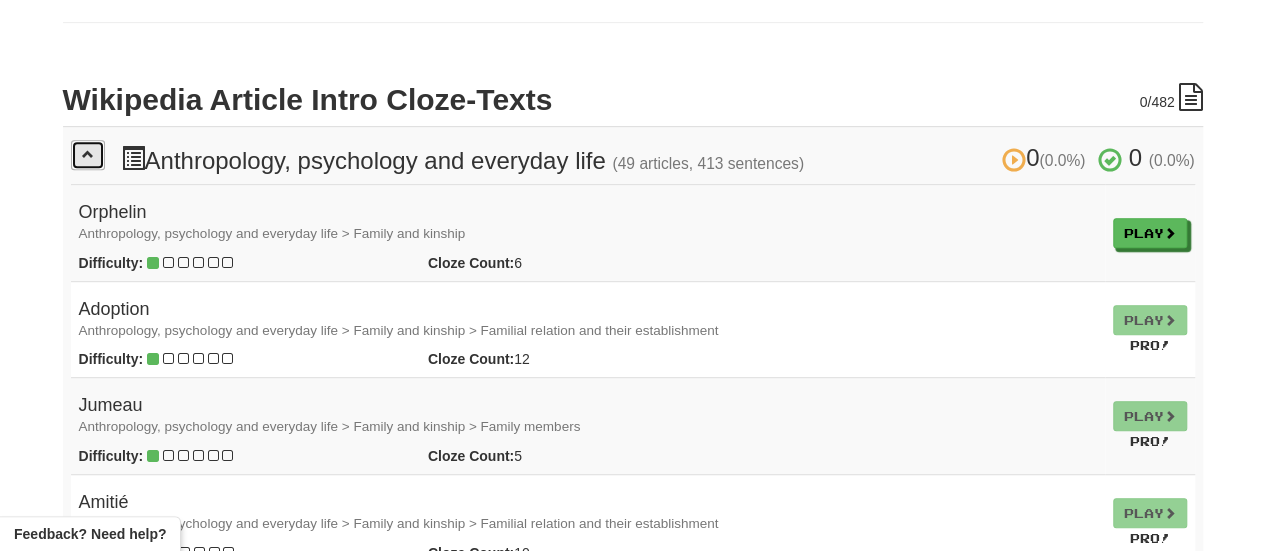 click at bounding box center (88, 155) 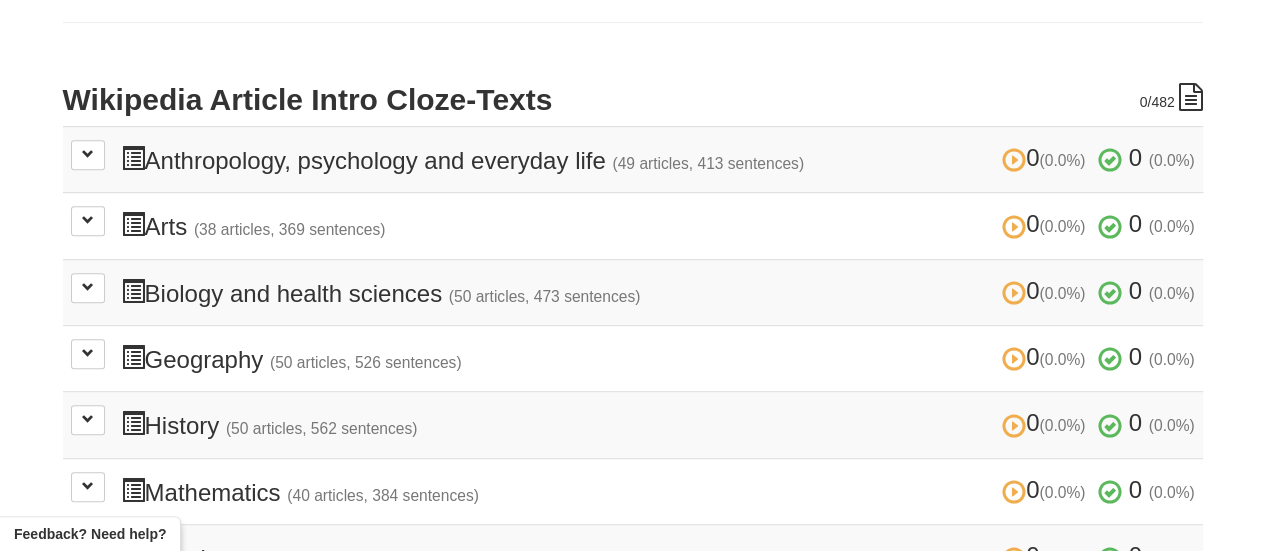 click on "0
(0.0%)
0
(0.0%)
Anthropology, psychology and everyday life
(49 articles, 413 sentences)
0
(0.0%)
0
(0.0%)" at bounding box center (658, 159) 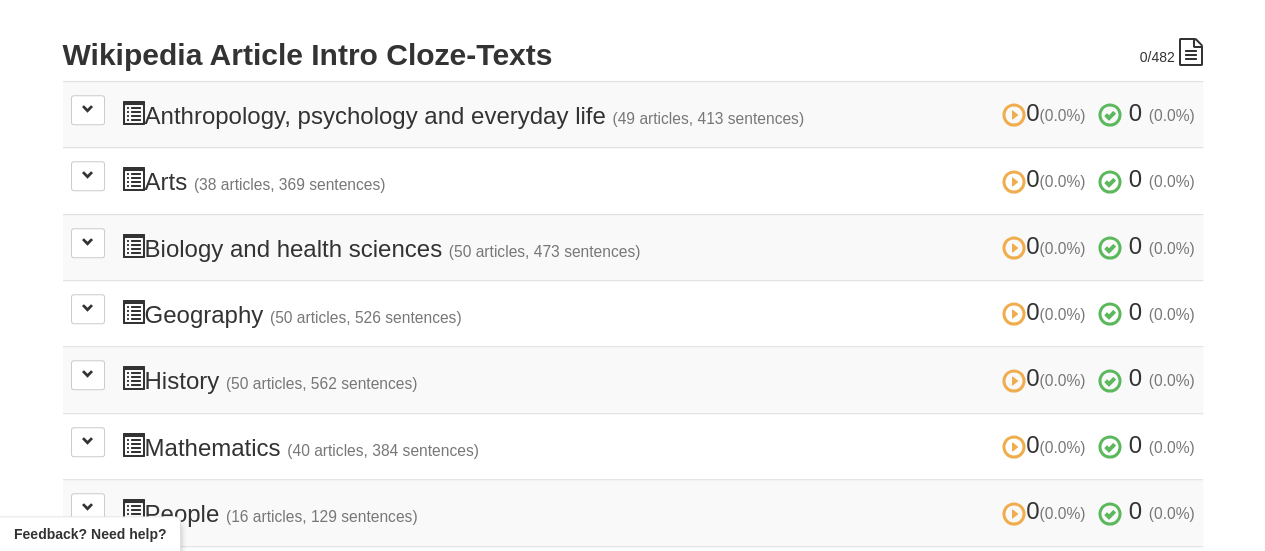 scroll, scrollTop: 400, scrollLeft: 0, axis: vertical 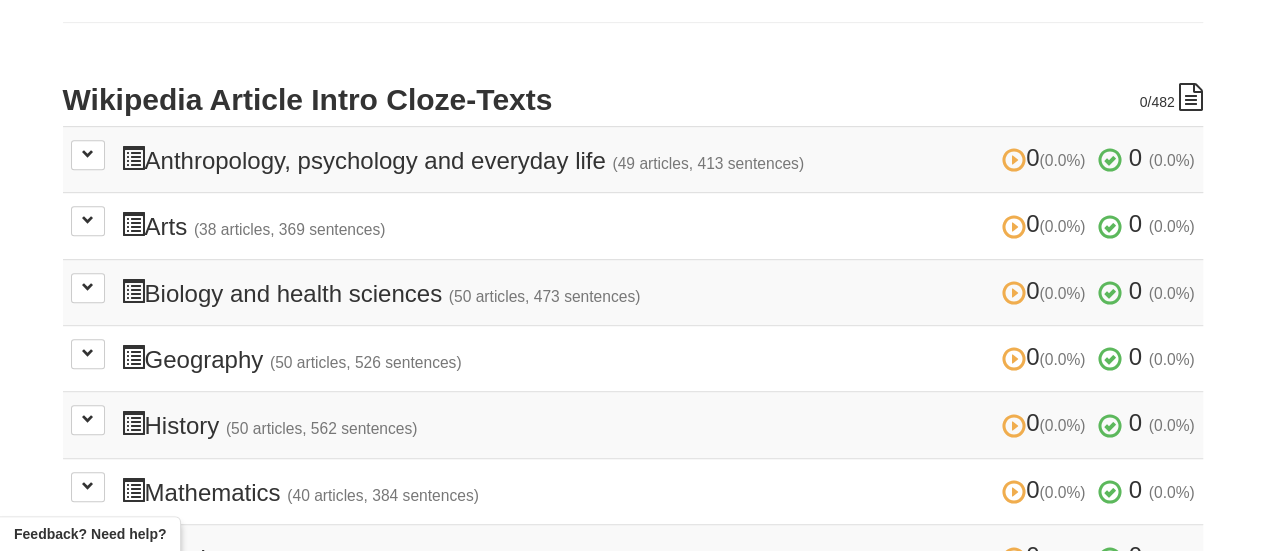 click on "0
(0.0%)
0
(0.0%)
Anthropology, psychology and everyday life
(49 articles, 413 sentences)
0
(0.0%)
0
(0.0%)" at bounding box center (658, 159) 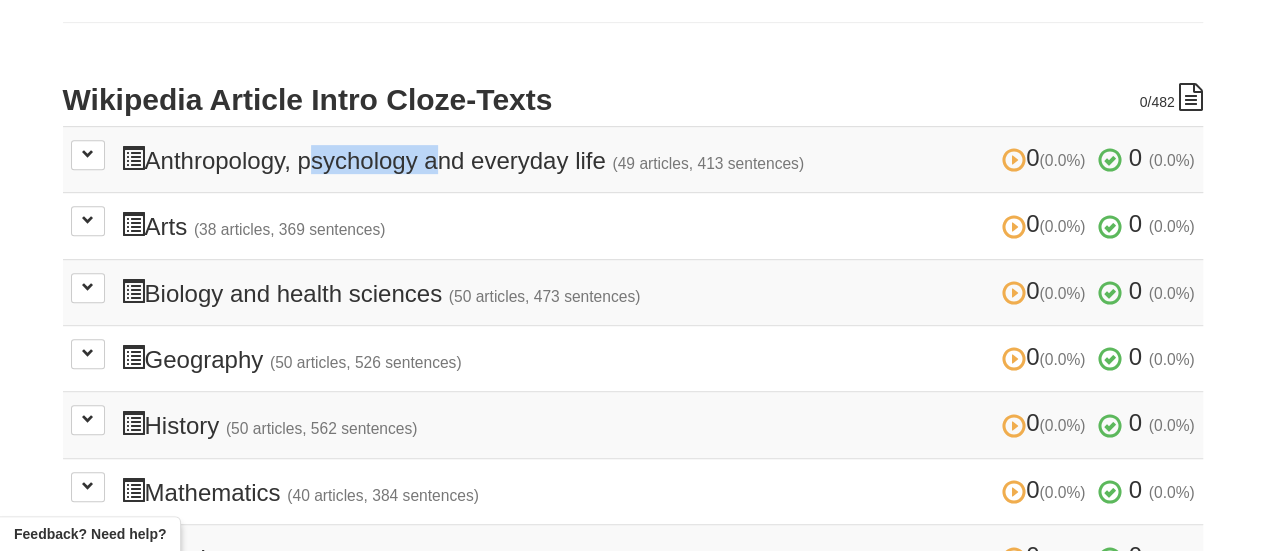 click on "0
(0.0%)
0
(0.0%)
Anthropology, psychology and everyday life
(49 articles, 413 sentences)
0
(0.0%)
0
(0.0%)" at bounding box center (658, 159) 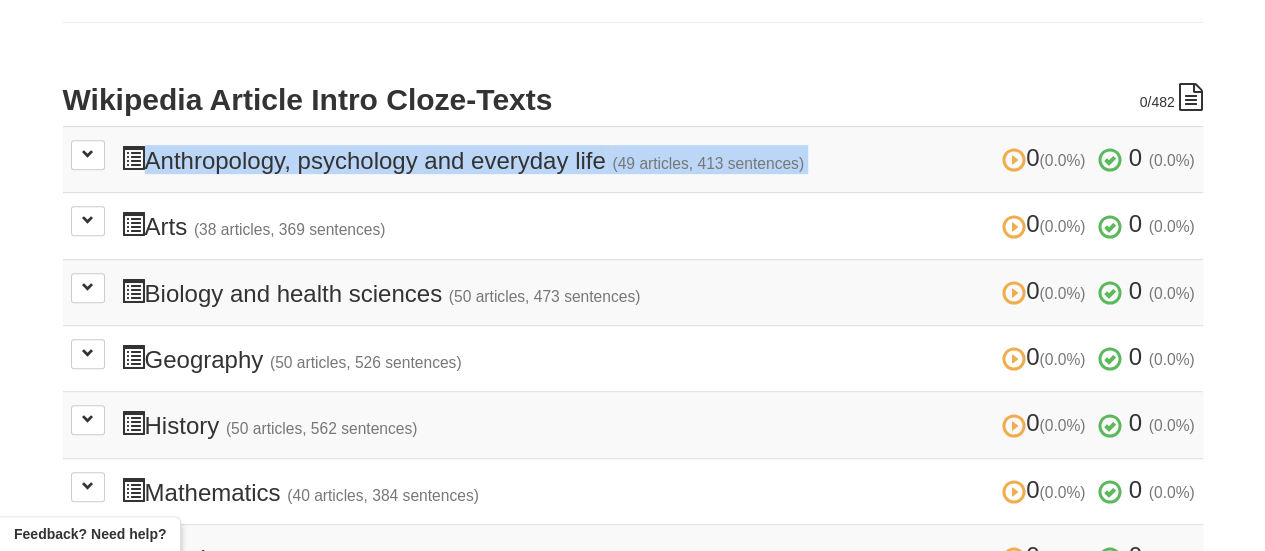 click on "0
(0.0%)
0
(0.0%)
Anthropology, psychology and everyday life
(49 articles, 413 sentences)
0
(0.0%)
0
(0.0%)" at bounding box center [658, 159] 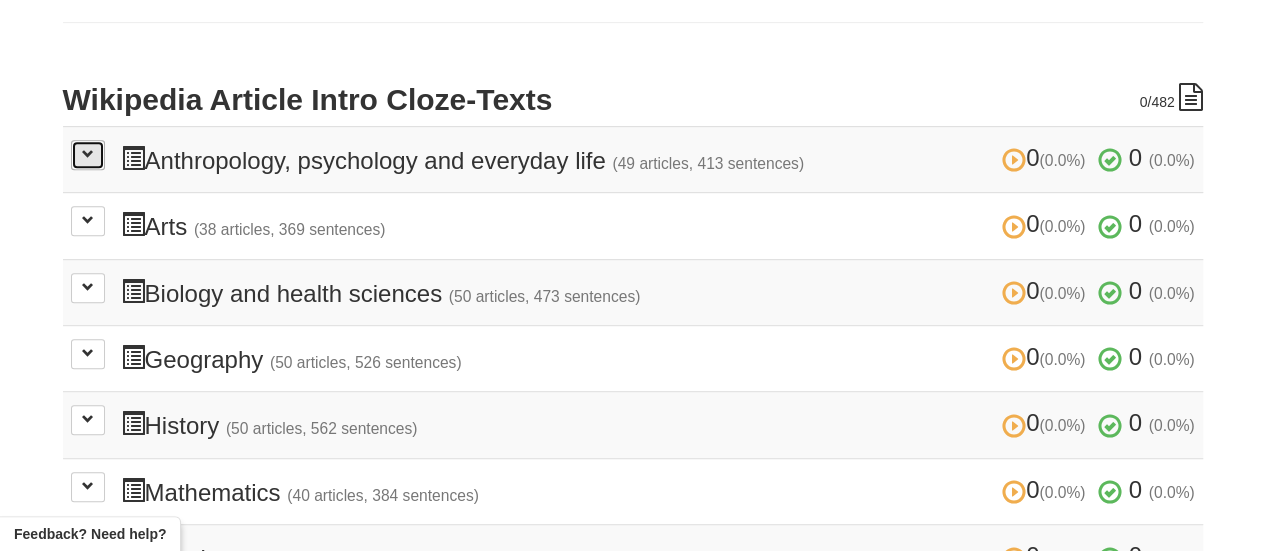 click at bounding box center (88, 155) 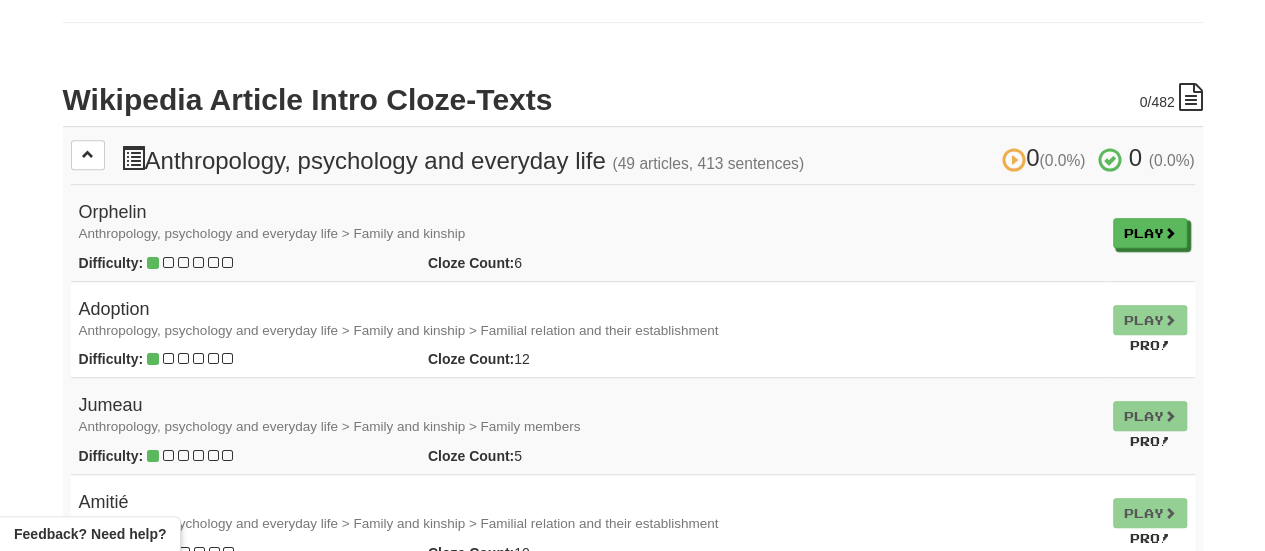 click on "Orphelin
Anthropology, psychology and everyday life > Family and kinship" at bounding box center (588, 223) 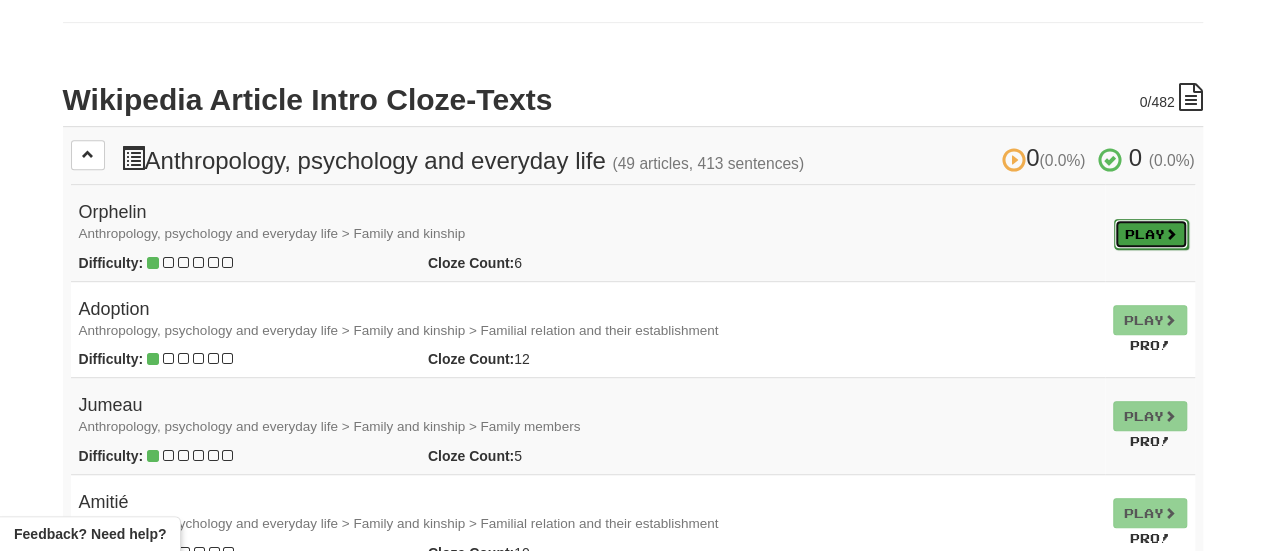 click on "Play" at bounding box center [1151, 234] 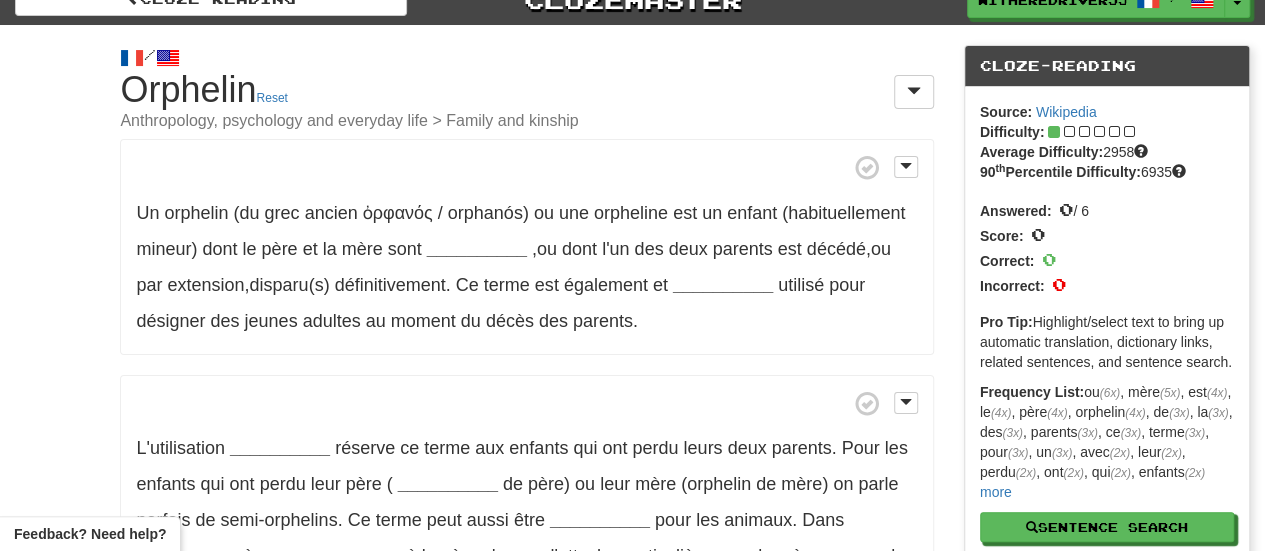 scroll, scrollTop: 0, scrollLeft: 0, axis: both 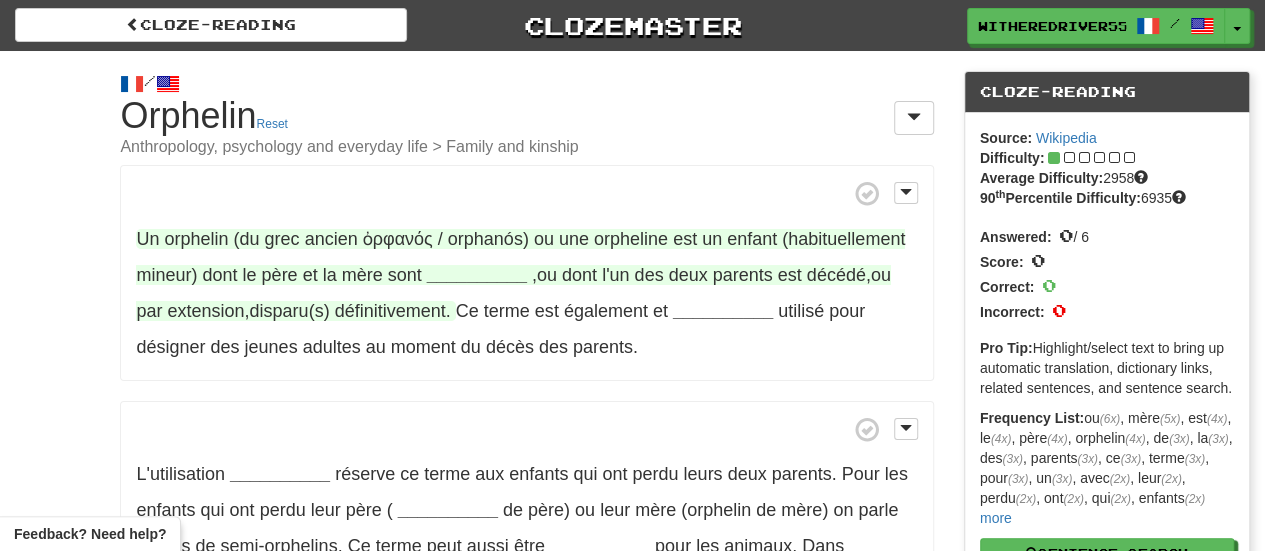 click on ",  ou   dont   l'un   des   deux   parents   est   décédé ,  ou   par   extension ,  disparu(s)   définitivement ." at bounding box center (513, 293) 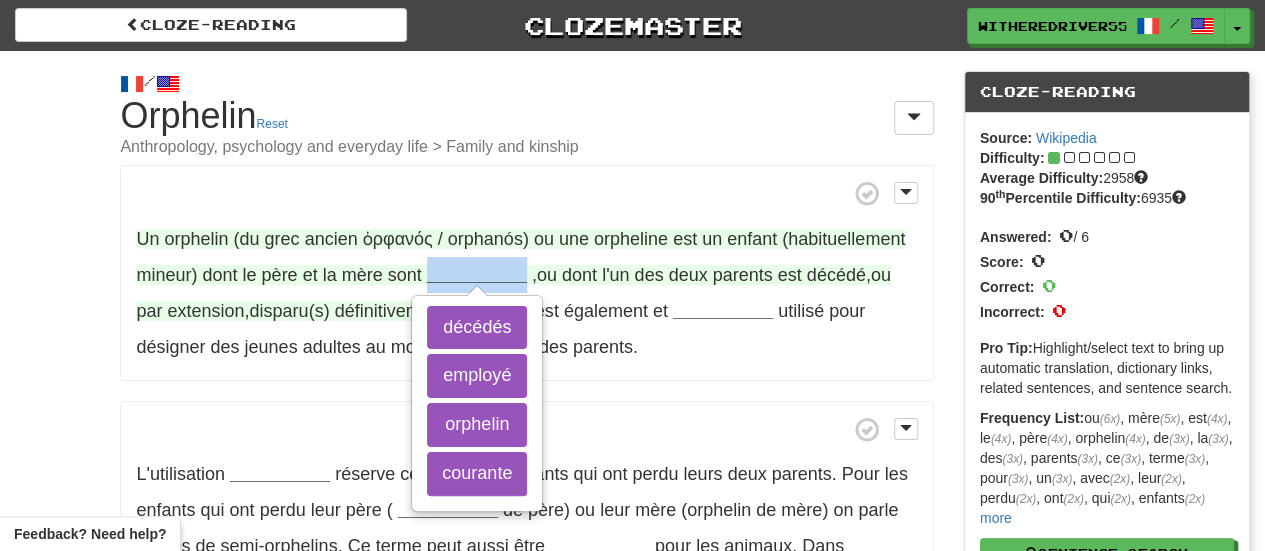 click on "__________" at bounding box center (477, 275) 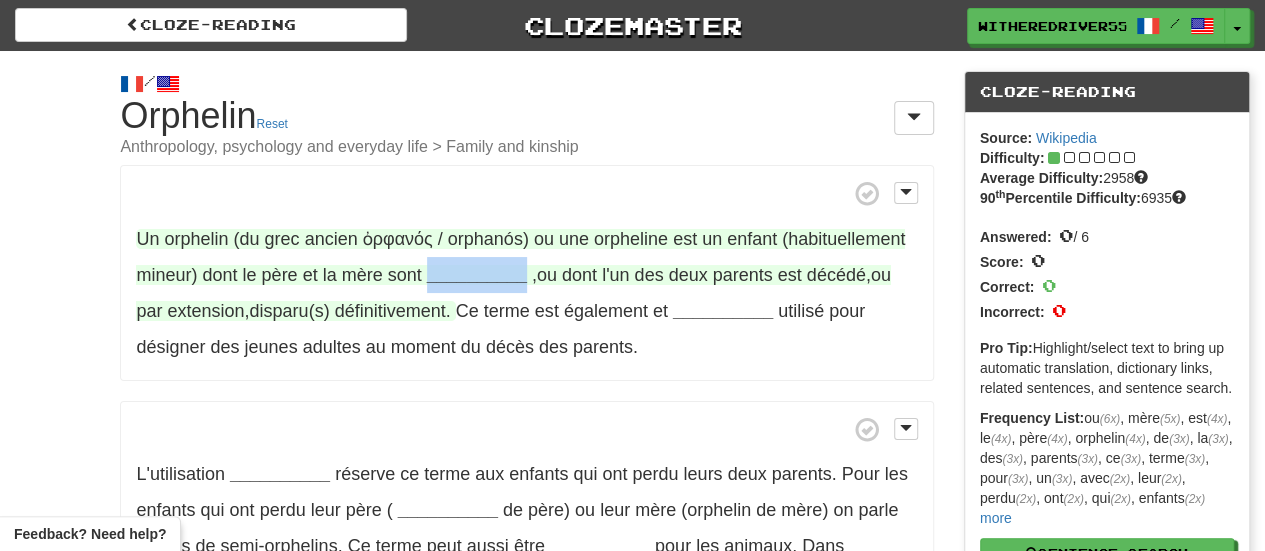 click on "__________" at bounding box center [477, 275] 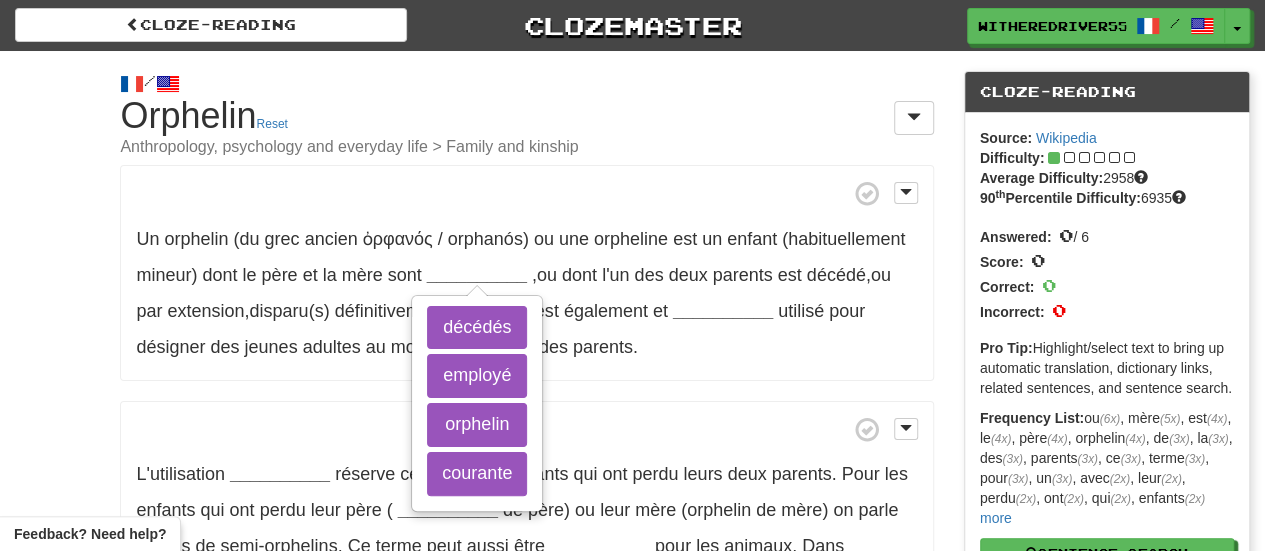click on "Un   orphelin   (du   grec   ancien   ὀρφανός   /   orphanós)   ou   une   orpheline   est   un   enfant   (habituellement   mineur)   dont   le   père   et   la   mère   sont
__________ décédés employé orphelin courante
,  ou   dont   l'un   des   deux   parents   est   décédé ,  ou   par   extension ,  disparu(s)   définitivement .
Ce   terme   est   également   et
__________
utilisé   pour   désigner   des   jeunes   adultes   au   moment   du   décès   des   parents ." at bounding box center [526, 273] 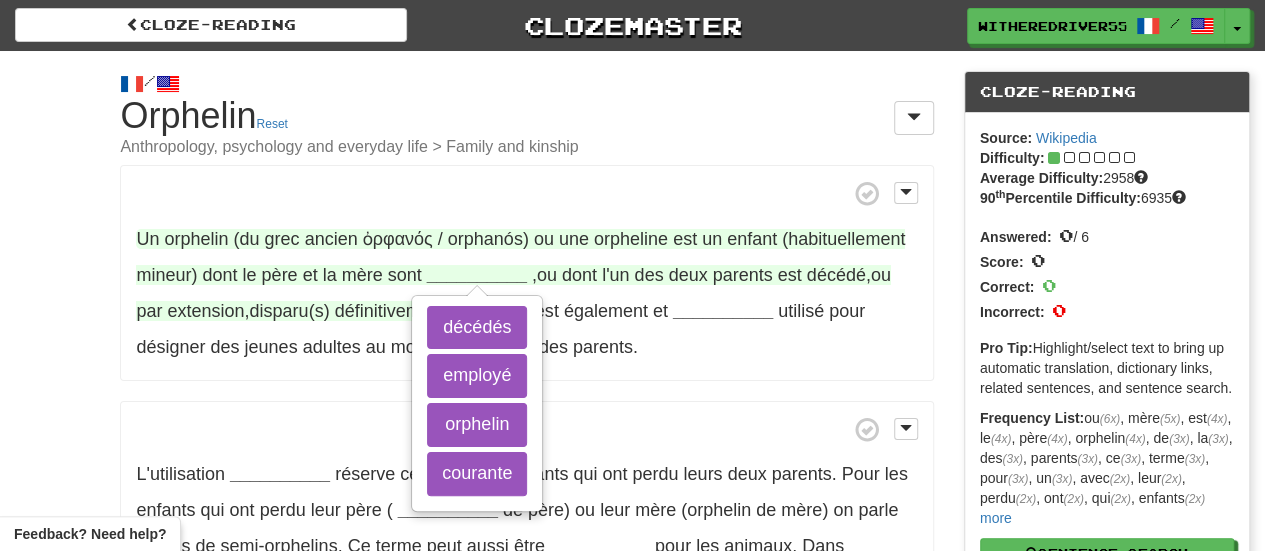 click on "dont" at bounding box center [579, 275] 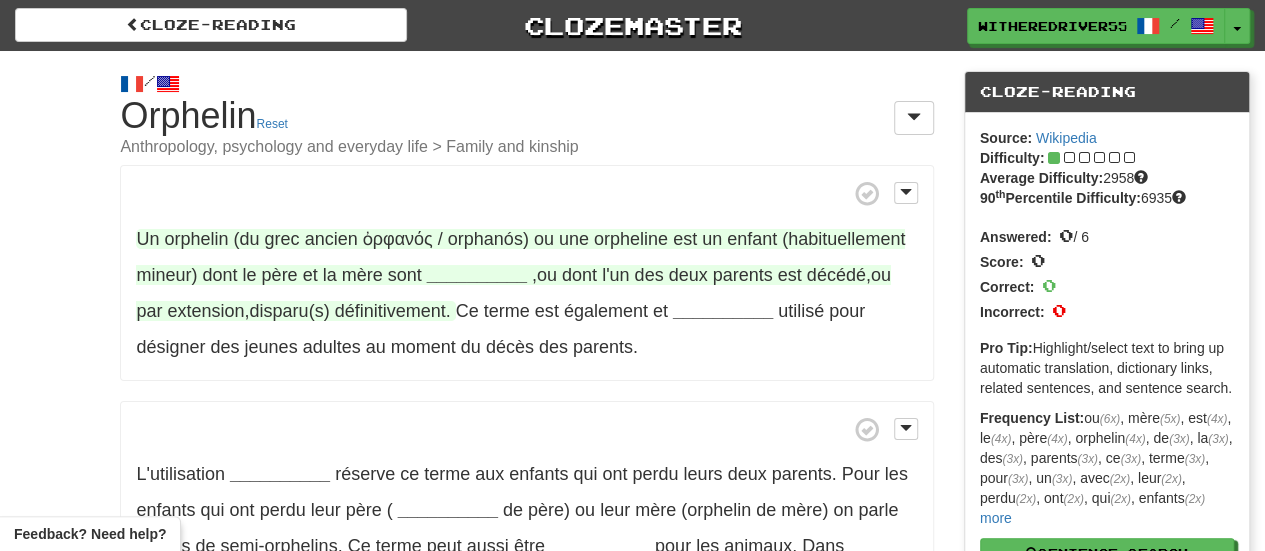 click on "__________" at bounding box center [477, 275] 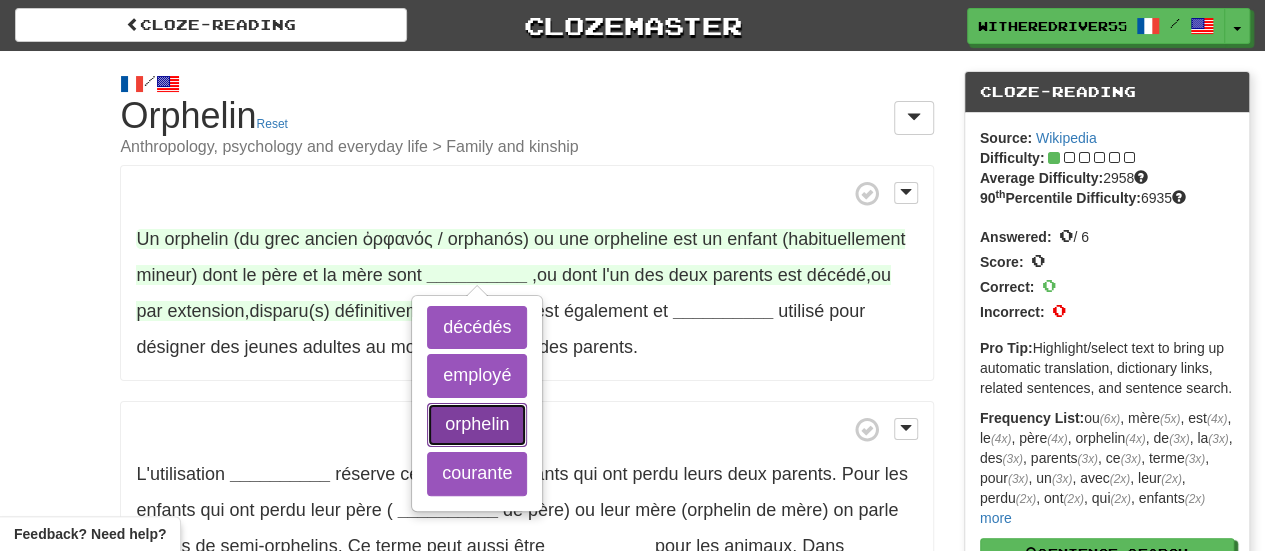 click on "orphelin" at bounding box center [477, 425] 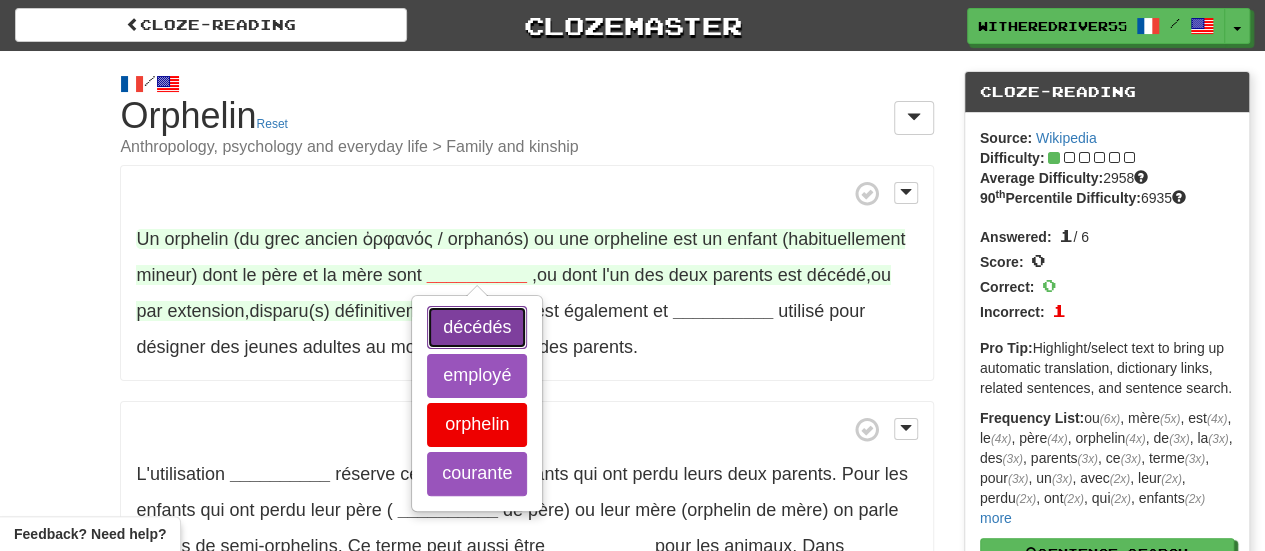 click on "décédés" at bounding box center [477, 328] 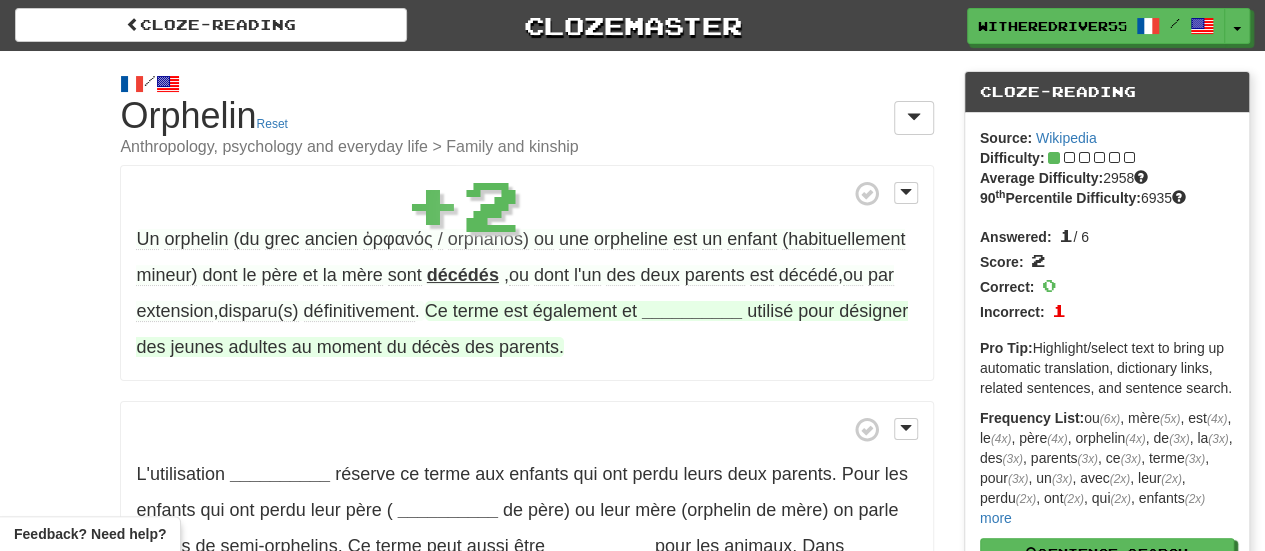 click on "est" at bounding box center [516, 311] 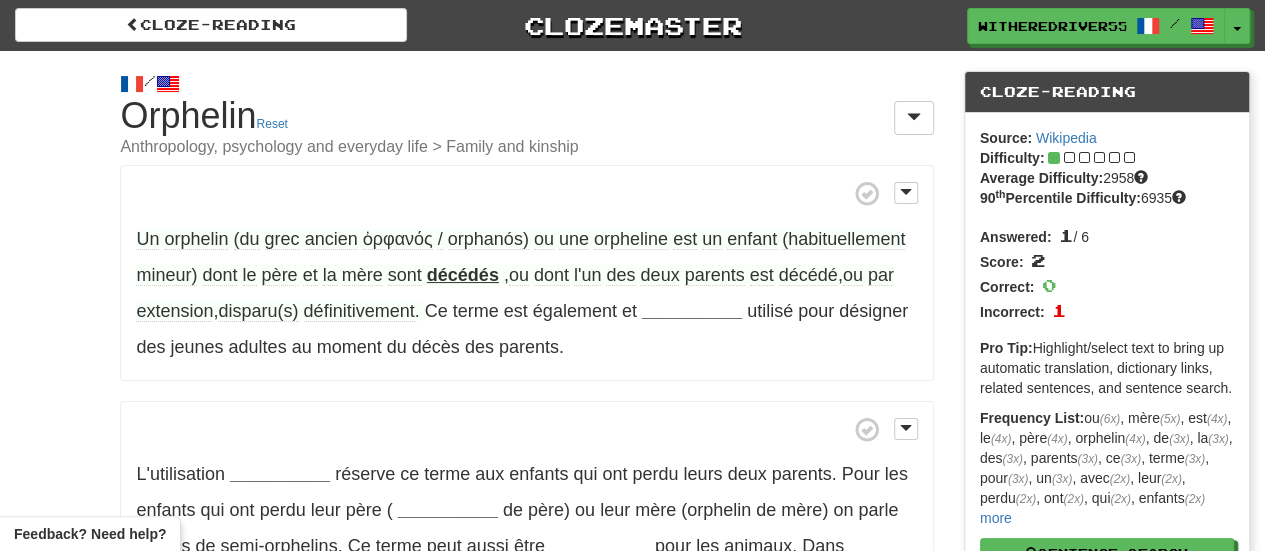 click on "décédés" at bounding box center [463, 275] 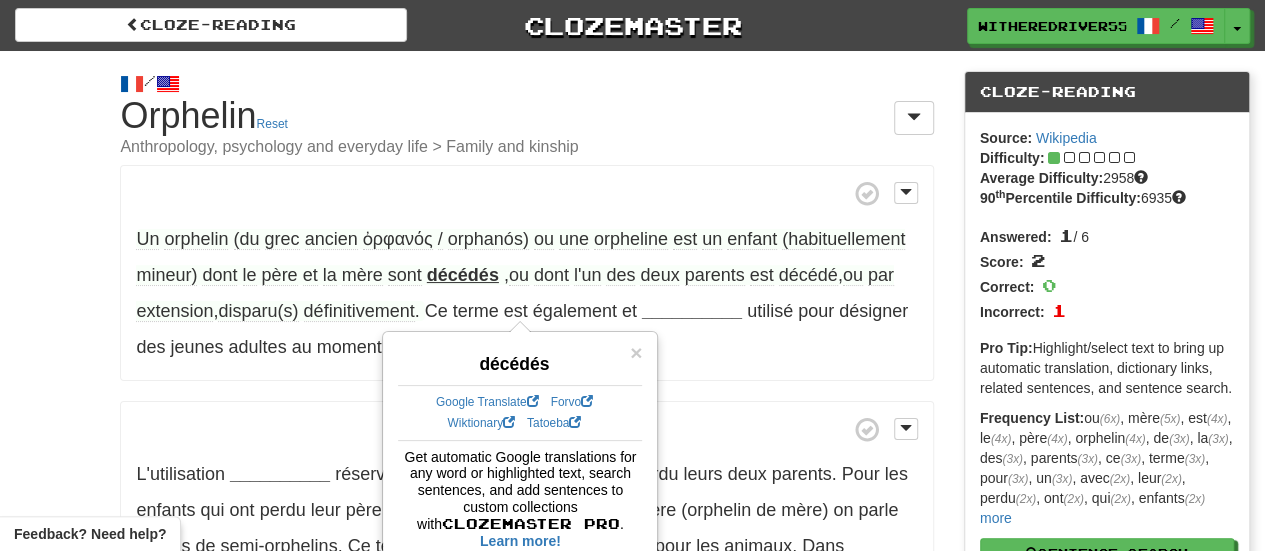 click on "Un   orphelin   (du   grec   ancien   ὀρφανός   /   orphanós)   ou   une   orpheline   est   un   enfant   (habituellement   mineur)   dont   le   père   et   la   mère   sont
décédés
,  ou   dont   l'un   des   deux   parents   est   décédé ,  ou   par   extension ,  disparu(s)   définitivement .
Ce   terme   est   également   et
__________
utilisé   pour   désigner   des   jeunes   adultes   au   moment   du   décès   des   parents ." at bounding box center (526, 273) 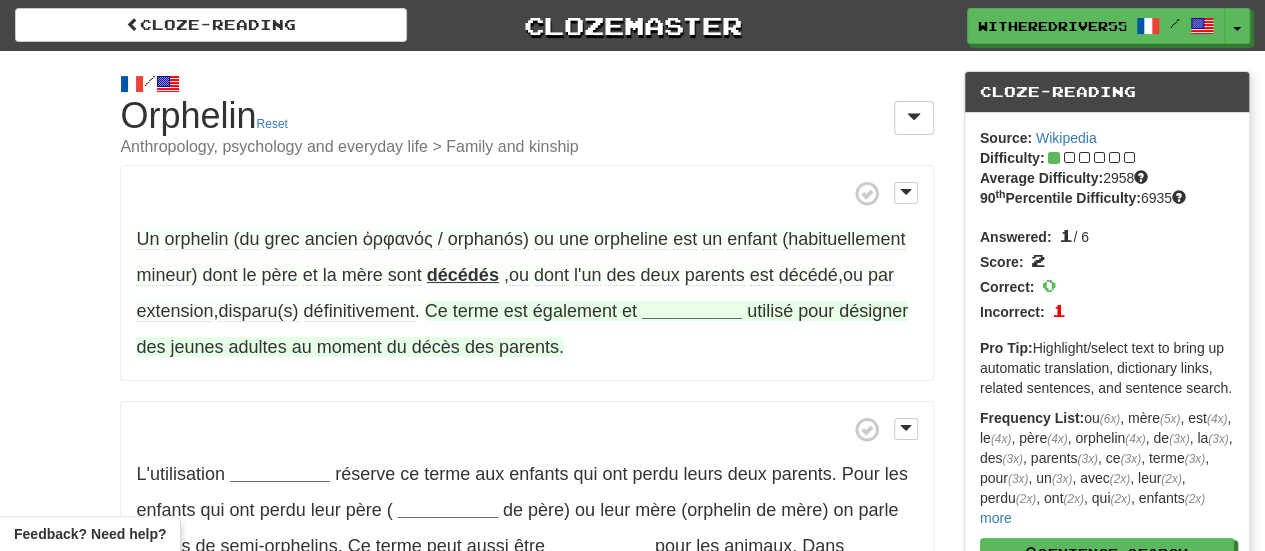 click on "__________" at bounding box center (692, 311) 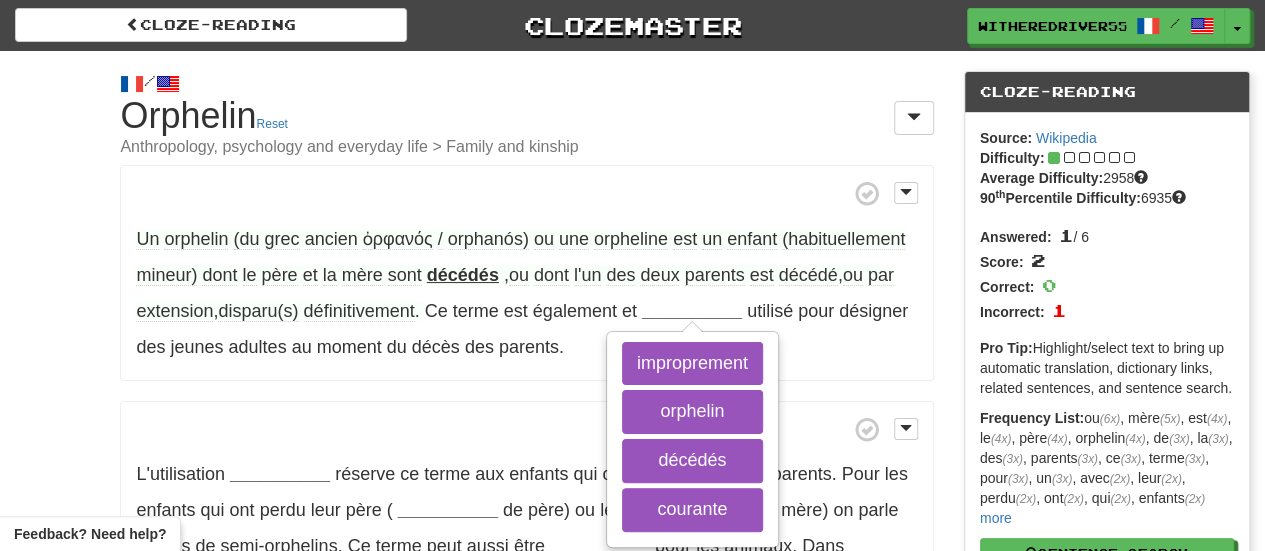 click on "Un   orphelin   (du   grec   ancien   ὀρφανός   /   orphanós)   ou   une   orpheline   est   un   enfant   (habituellement   mineur)   dont   le   père   et   la   mère   sont
décédés
,  ou   dont   l'un   des   deux   parents   est   décédé ,  ou   par   extension ,  disparu(s)   définitivement .
Ce   terme   est   également   et
__________ improprement orphelin décédés courante
utilisé   pour   désigner   des   jeunes   adultes   au   moment   du   décès   des   parents ." at bounding box center (526, 273) 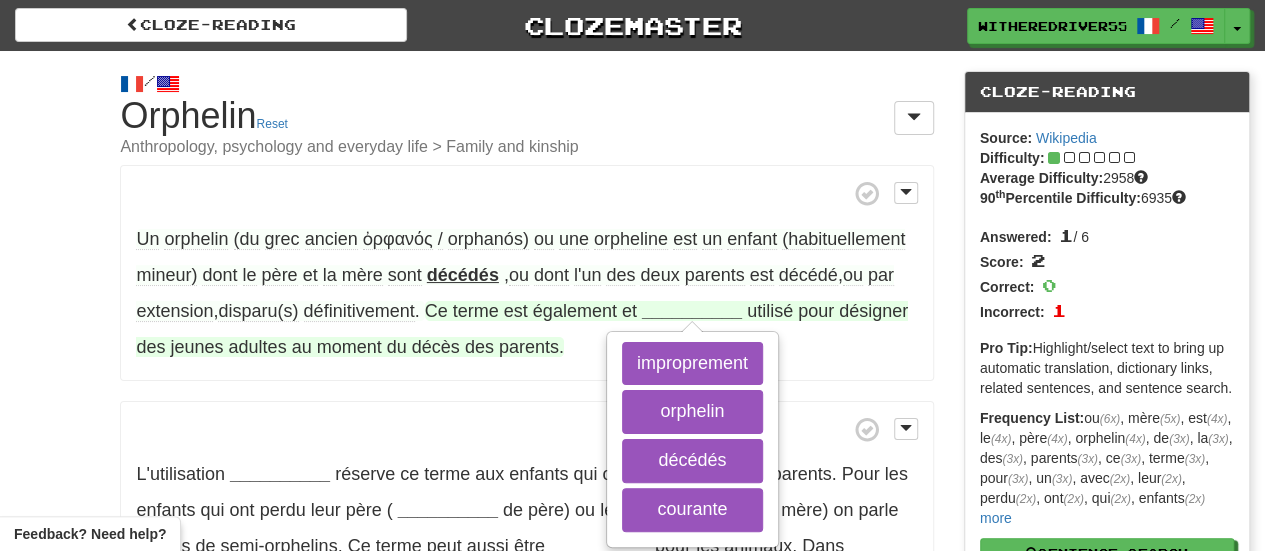 click on "Un   orphelin   (du   grec   ancien   ὀρφανός   /   orphanós)   ou   une   orpheline   est   un   enfant   (habituellement   mineur)   dont   le   père   et   la   mère   sont
décédés
,  ou   dont   l'un   des   deux   parents   est   décédé ,  ou   par   extension ,  disparu(s)   définitivement .
Ce   terme   est   également   et
__________ improprement orphelin décédés courante
utilisé   pour   désigner   des   jeunes   adultes   au   moment   du   décès   des   parents ." at bounding box center (526, 273) 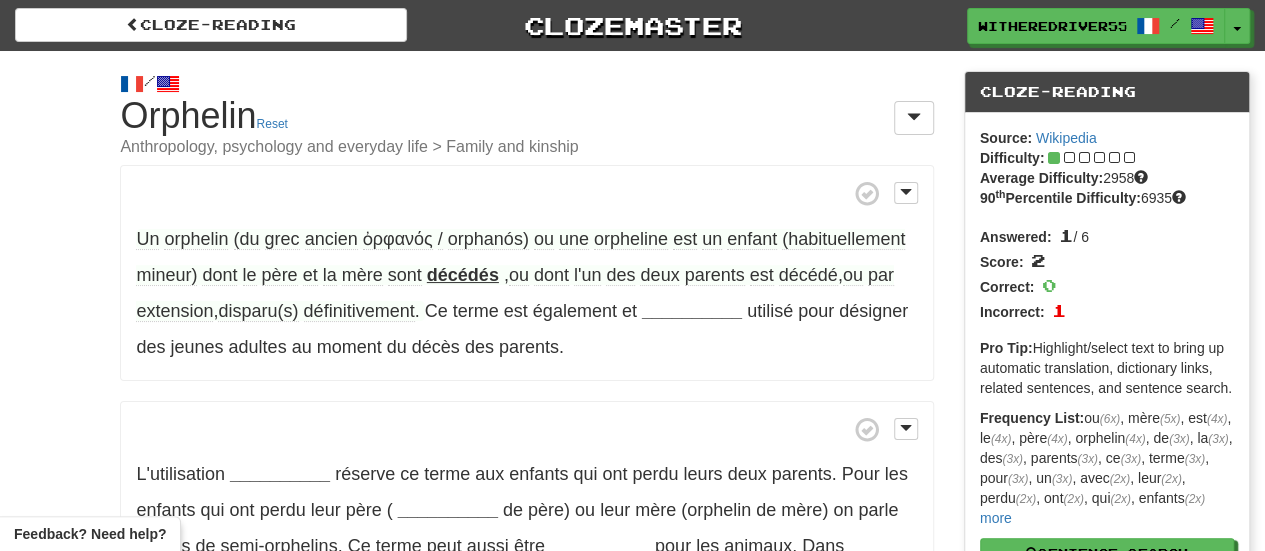 click on "Un   orphelin   (du   grec   ancien   ὀρφανός   /   orphanós)   ou   une   orpheline   est   un   enfant   (habituellement   mineur)   dont   le   père   et   la   mère   sont
décédés
,  ou   dont   l'un   des   deux   parents   est   décédé ,  ou   par   extension ,  disparu(s)   définitivement .
Ce   terme   est   également   et
__________
utilisé   pour   désigner   des   jeunes   adultes   au   moment   du   décès   des   parents ." at bounding box center [526, 273] 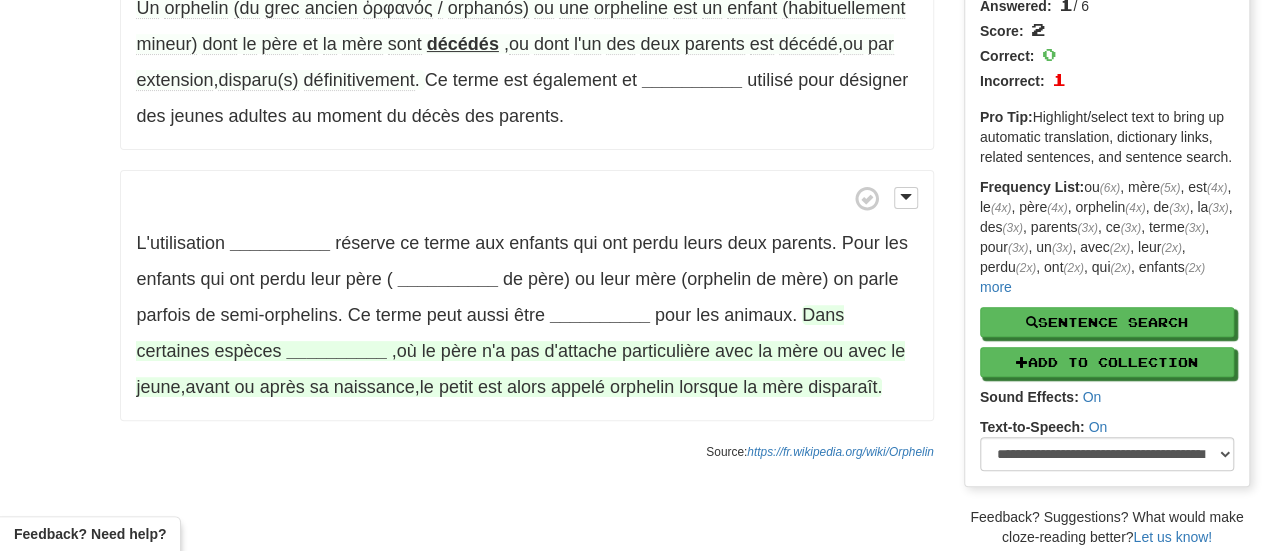 scroll, scrollTop: 200, scrollLeft: 0, axis: vertical 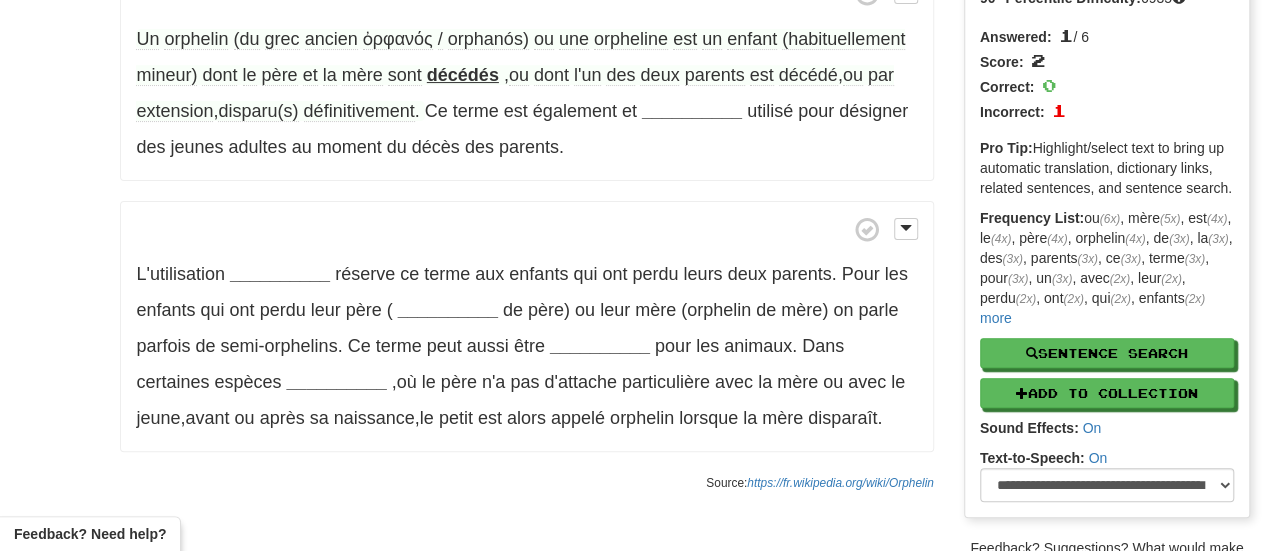 click on "Source:
Wikipedia
Difficulty:
Average Difficulty:
2958
90 th  Percentile Difficulty:
6935
Answered:
1  / 6
Score:
2
Correct:
0
Incorrect:
1
Pro Tip:
Highlight/select text to bring up automatic translation, dictionary links, related sentences, and sentence search.
Frequency List:
ou  (6x) , mère  (5x) , est  (4x) , le  (4x) , père  (4x) , orphelin  (4x) , de  (3x) , la  (3x) , des  (3x) , parents  (3x) , ce  (3x) , terme  (3x) , pour  (3x) , un  (3x) , avec  (2x) , leur  (2x) , perdu  (2x) , ont  (2x) , qui  (2x) , enfants  (2x) , deux  (2x) , l'  (2x) , et  (2x) , dont  (2x) , du  (2x) , les  (2x) , orphelins  (1x) , parfois  (1x) , parle  (1x) , on  (1x) , n'a  (1x) , appelé  (1x) , pas  (1x) , leurs  (1x) , orpheline  (1x) , une  (1x) , lorsque  (1x) , orphanós  (1x) , aux  (1x) , réserve  (1x) , courante  (1x) , utilisation  (1x) , décès  (1x) , moment  (1x) , au  (1x) , adultes  (1x) , jeunes  (1x)" at bounding box center (1107, 215) 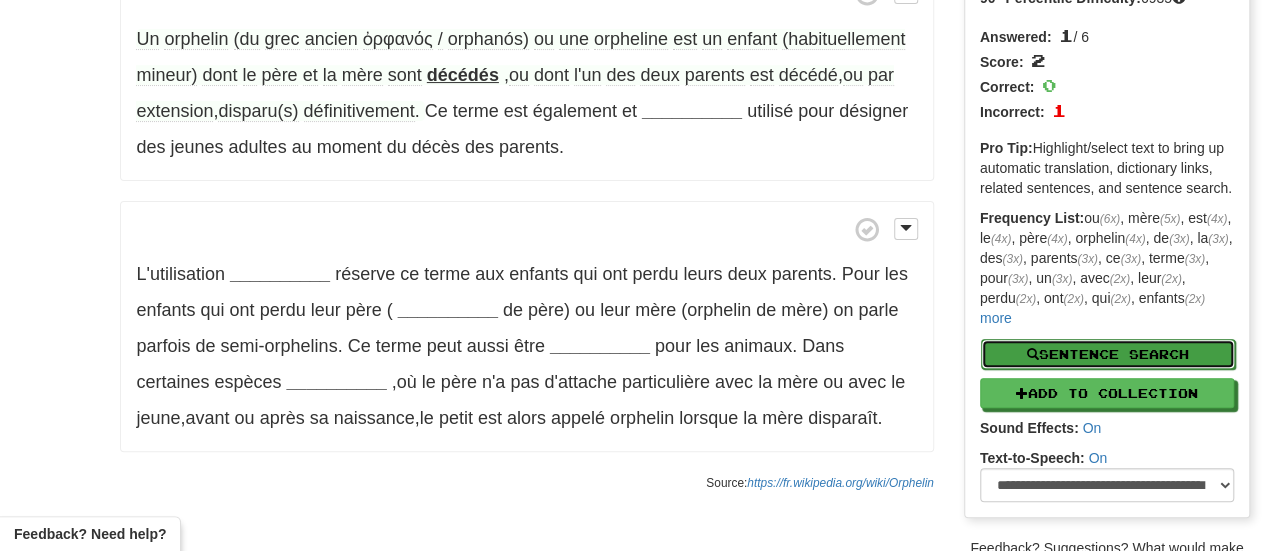 click on "Sentence Search" at bounding box center [1108, 354] 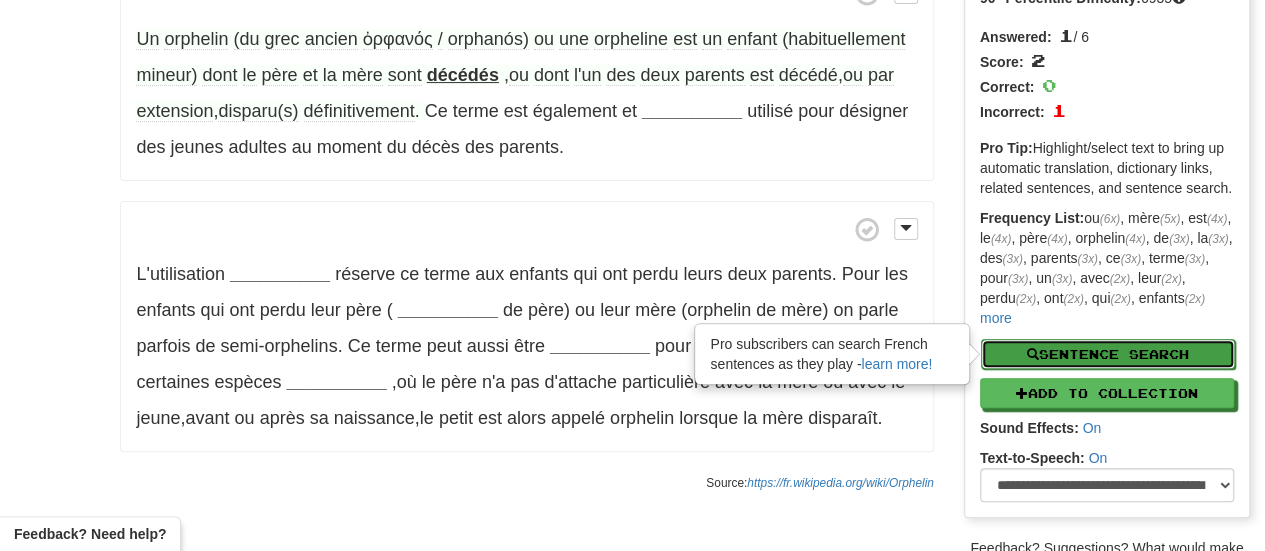 click on "Sentence Search" at bounding box center [1108, 354] 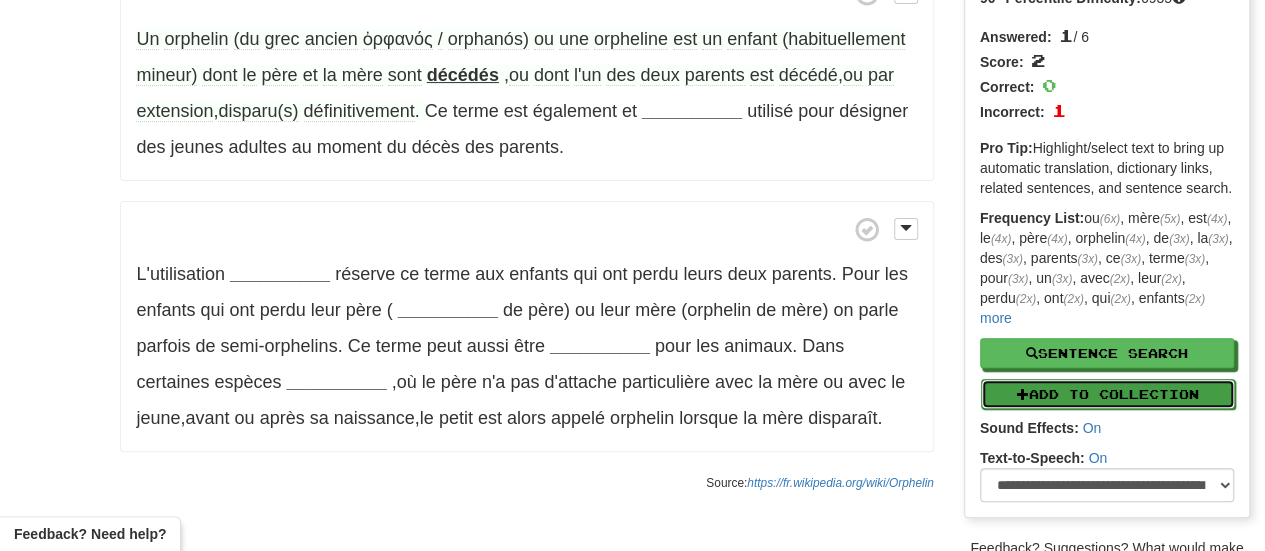click on "Add to Collection" at bounding box center (1108, 394) 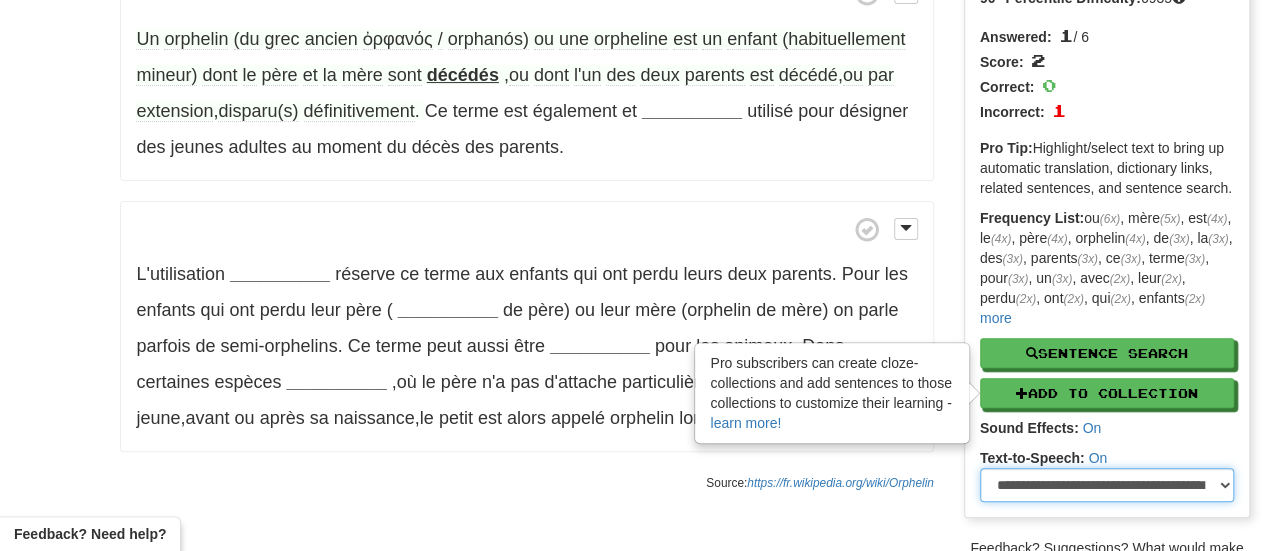 click on "**********" at bounding box center [1107, 485] 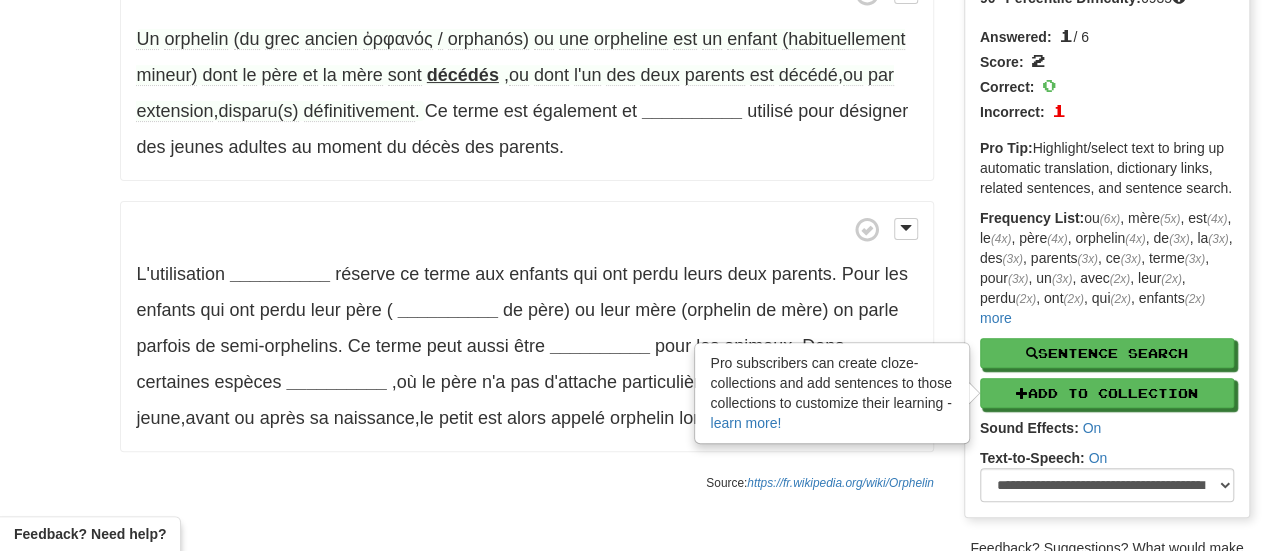 click on "L'utilisation
__________
réserve   ce   terme   aux   enfants   qui   ont   perdu   leurs   deux   parents .
Pour   les   enfants   qui   ont   perdu   leur   père   (
__________
de   père)   ou   leur   mère   (orphelin   de   mère)   on   parle   parfois   de   semi-orphelins .
Ce   terme   peut   aussi   être
__________
pour   les   animaux .
Dans   certaines   espèces
__________
,  où   le   père   n'a   pas   d'attache   particulière   avec   la   mère   ou   avec   le   jeune ,  avant   ou   après   sa   naissance ,  le   petit   est   alors   appelé   orphelin   lorsque   la   mère   disparaît ." at bounding box center (526, 327) 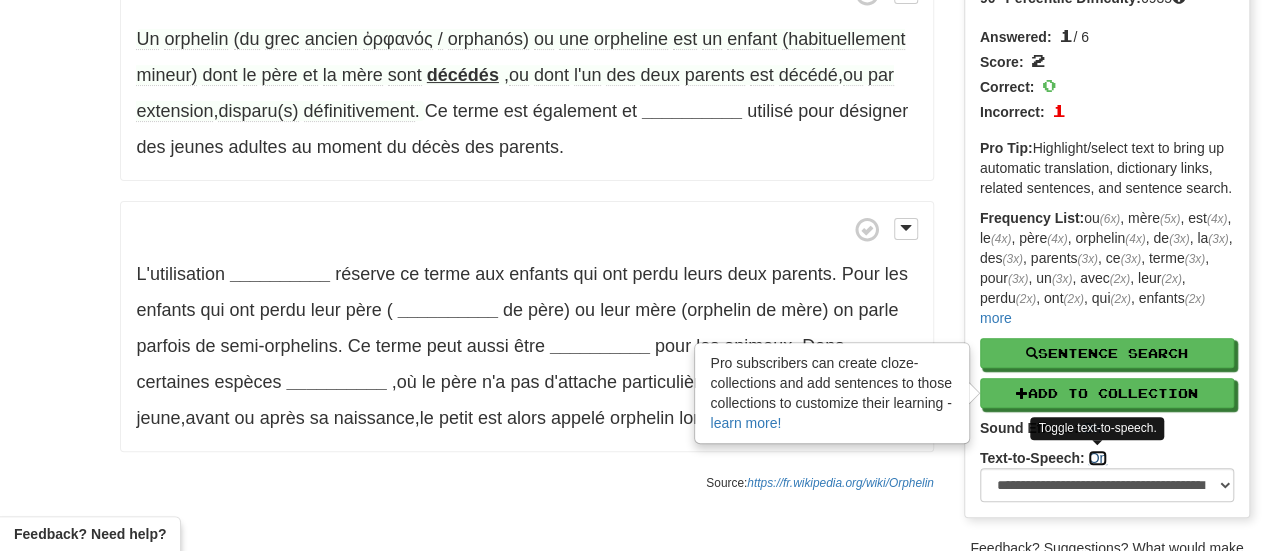 click on "On" at bounding box center (1097, 458) 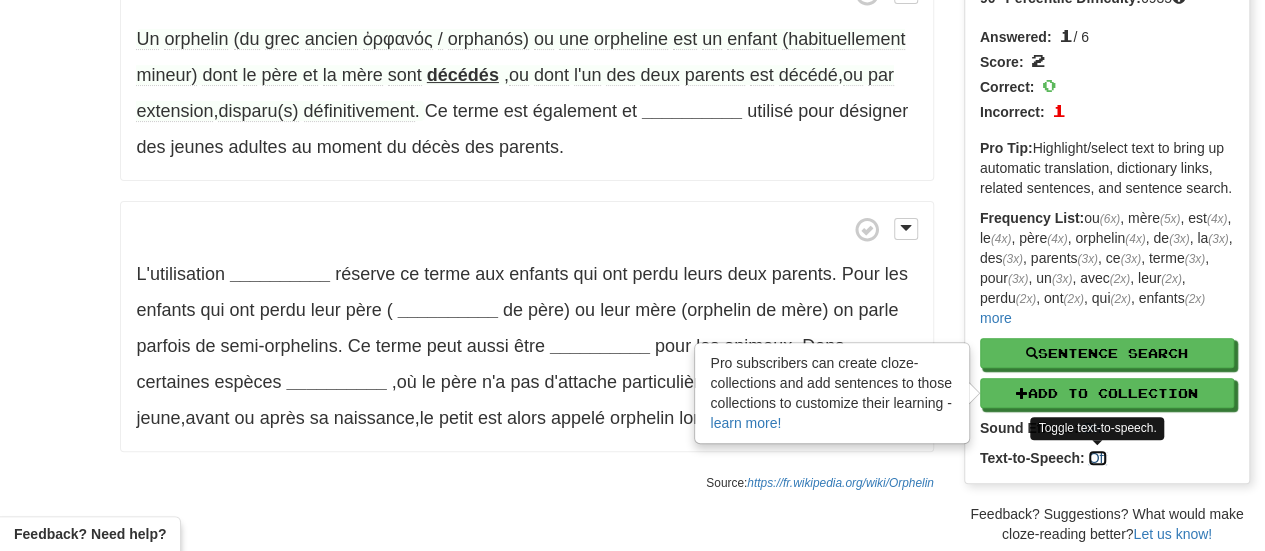 click on "Off" at bounding box center [1097, 458] 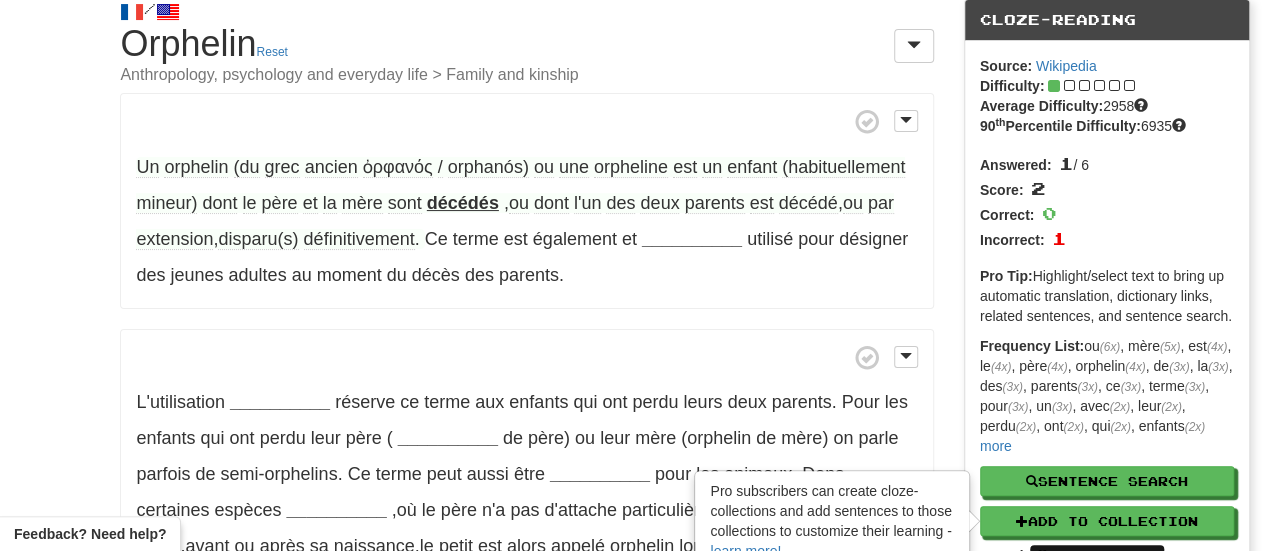 scroll, scrollTop: 0, scrollLeft: 0, axis: both 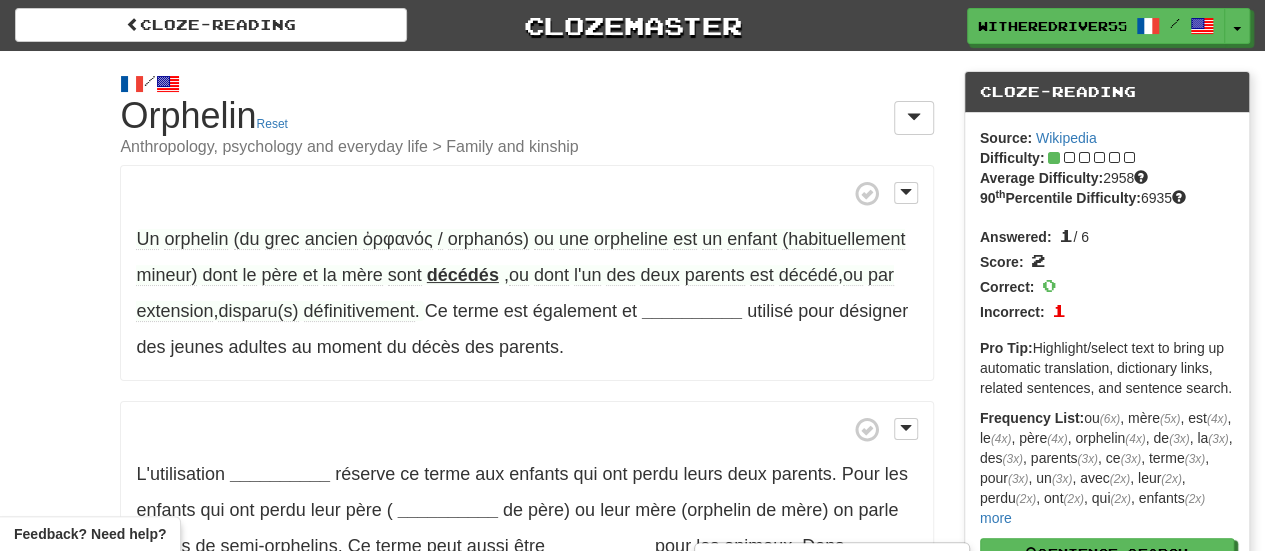 click on "Un   orphelin   (du   grec   ancien   ὀρφανός   /   orphanós)   ou   une   orpheline   est   un   enfant   (habituellement   mineur)   dont   le   père   et   la   mère   sont
décédés
,  ou   dont   l'un   des   deux   parents   est   décédé ,  ou   par   extension ,  disparu(s)   définitivement .
Ce   terme   est   également   et
__________
utilisé   pour   désigner   des   jeunes   adultes   au   moment   du   décès   des   parents ." at bounding box center [526, 273] 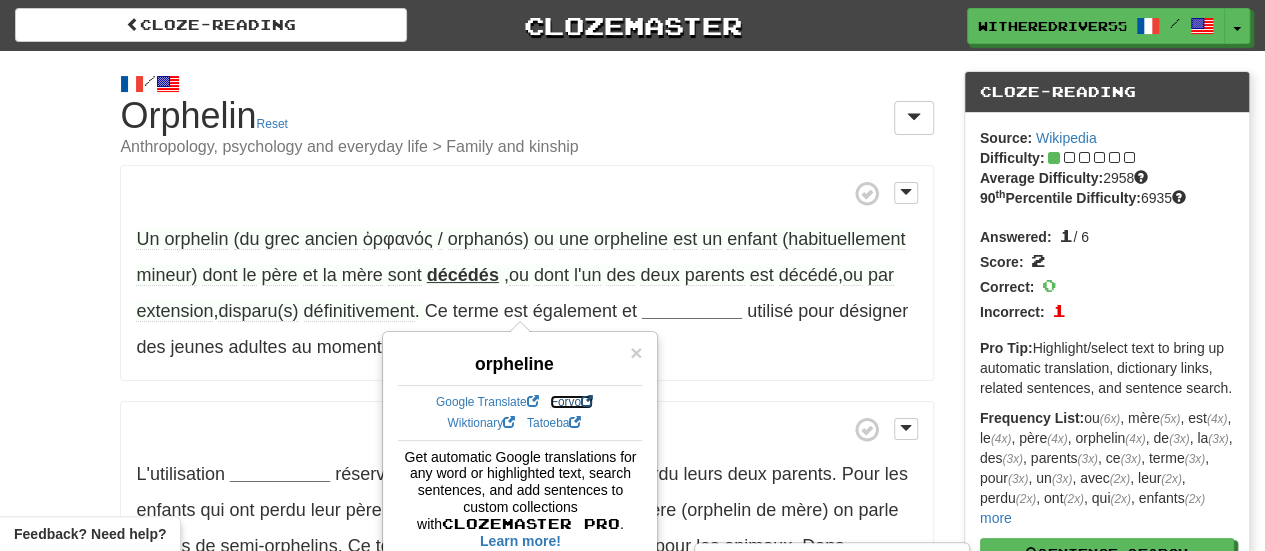 click on "Forvo" at bounding box center [571, 402] 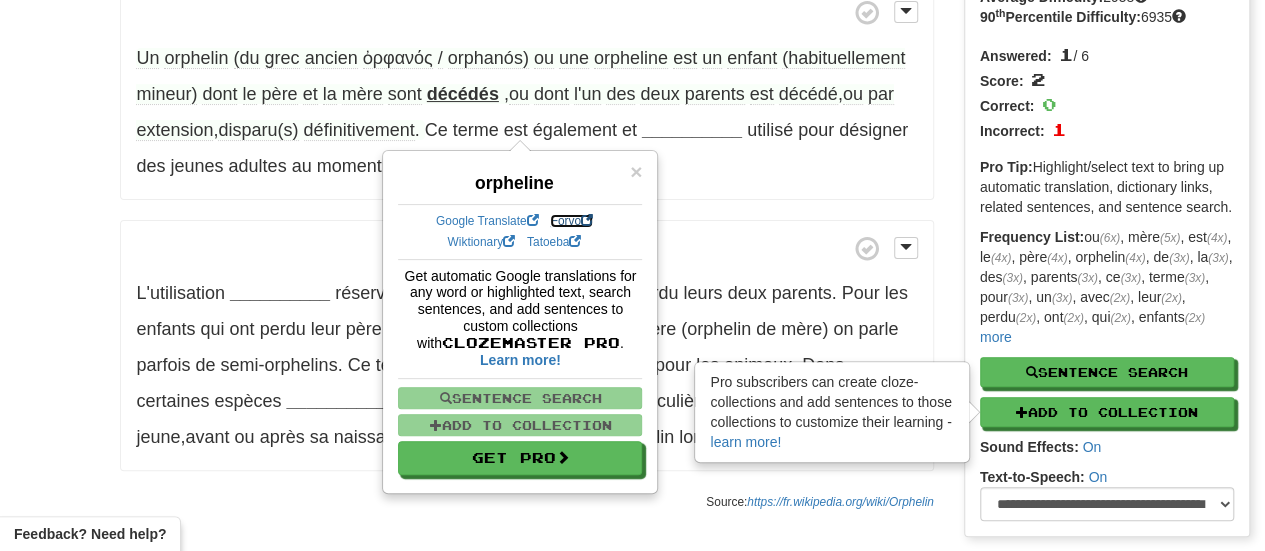 scroll, scrollTop: 200, scrollLeft: 0, axis: vertical 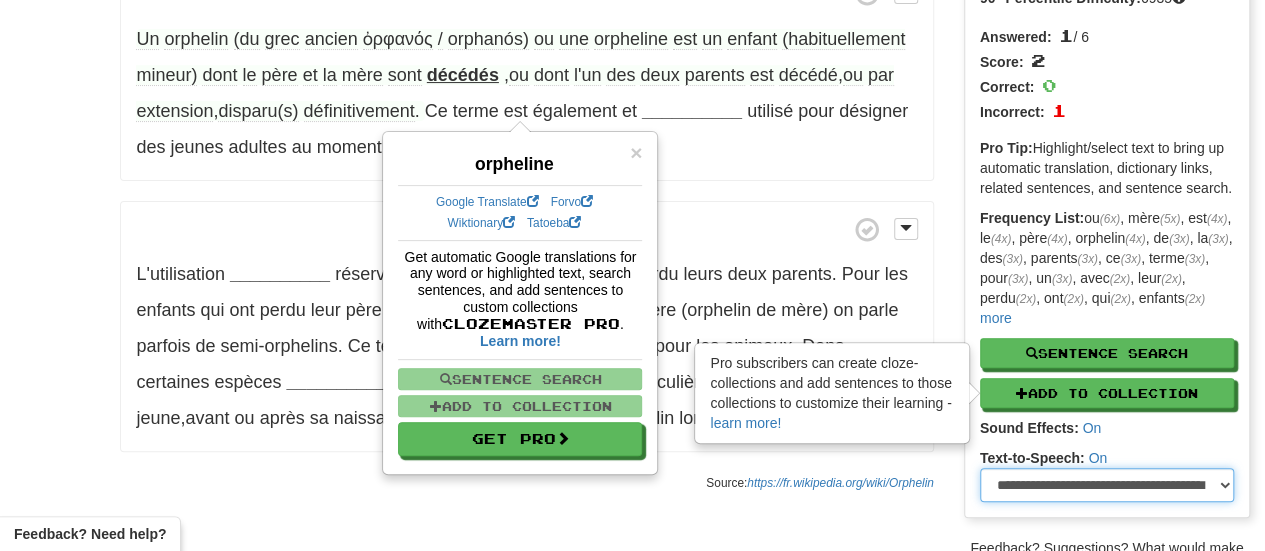 click on "**********" at bounding box center (1107, 485) 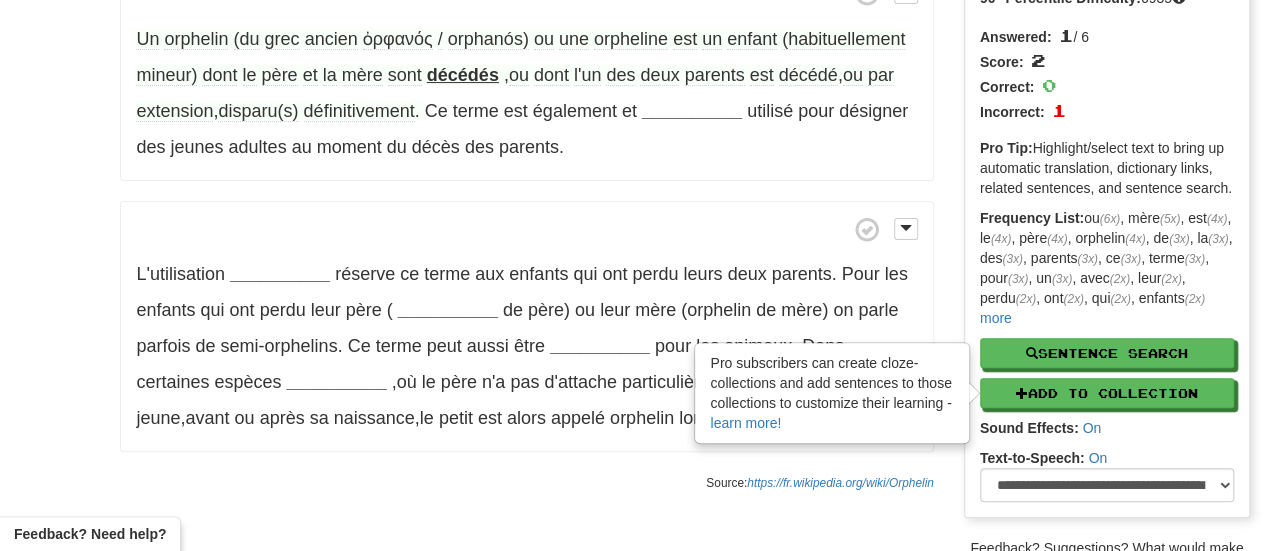 click on "L'utilisation
__________
réserve   ce   terme   aux   enfants   qui   ont   perdu   leurs   deux   parents .
Pour   les   enfants   qui   ont   perdu   leur   père   (
__________
de   père)   ou   leur   mère   (orphelin   de   mère)   on   parle   parfois   de   semi-orphelins .
Ce   terme   peut   aussi   être
__________
pour   les   animaux .
Dans   certaines   espèces
__________
,  où   le   père   n'a   pas   d'attache   particulière   avec   la   mère   ou   avec   le   jeune ,  avant   ou   après   sa   naissance ,  le   petit   est   alors   appelé   orphelin   lorsque   la   mère   disparaît ." at bounding box center (526, 327) 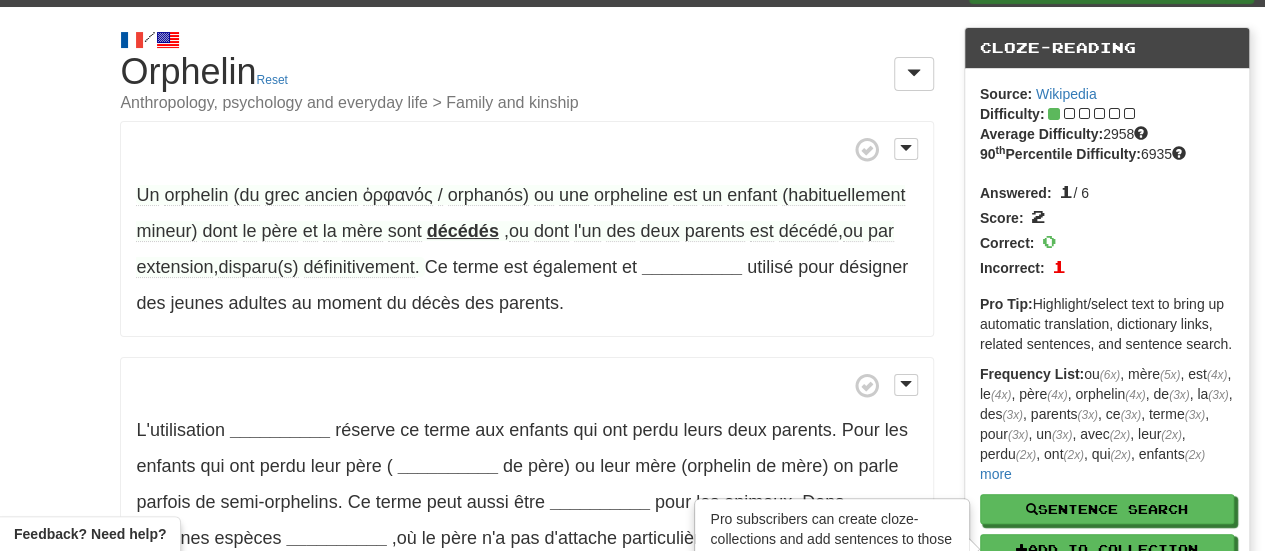 scroll, scrollTop: 0, scrollLeft: 0, axis: both 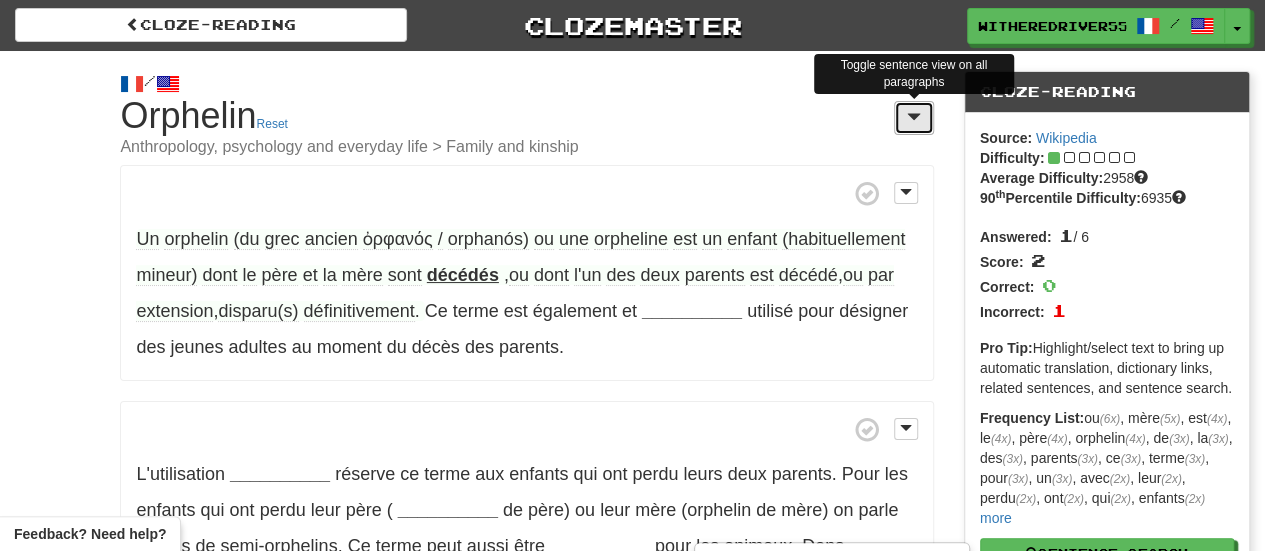 click at bounding box center [914, 118] 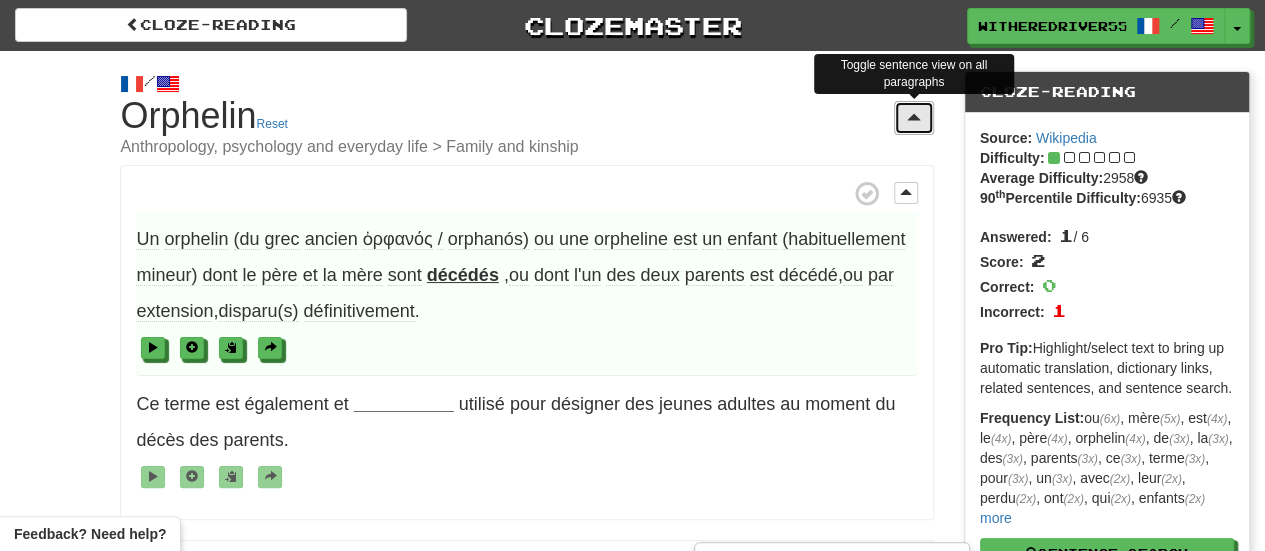 click at bounding box center (914, 117) 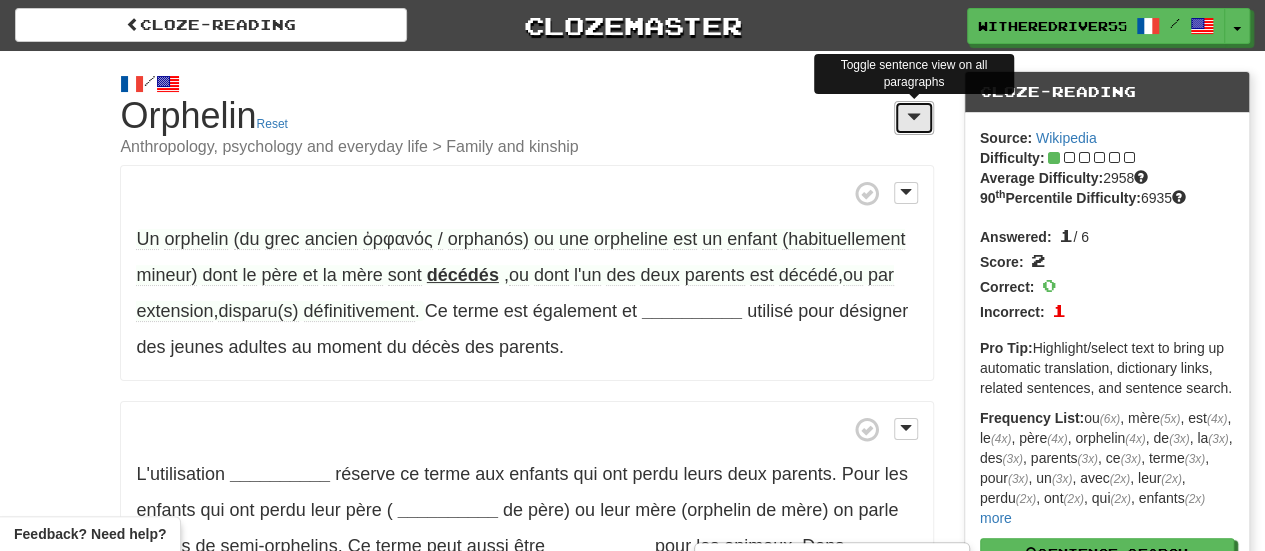 click at bounding box center [914, 117] 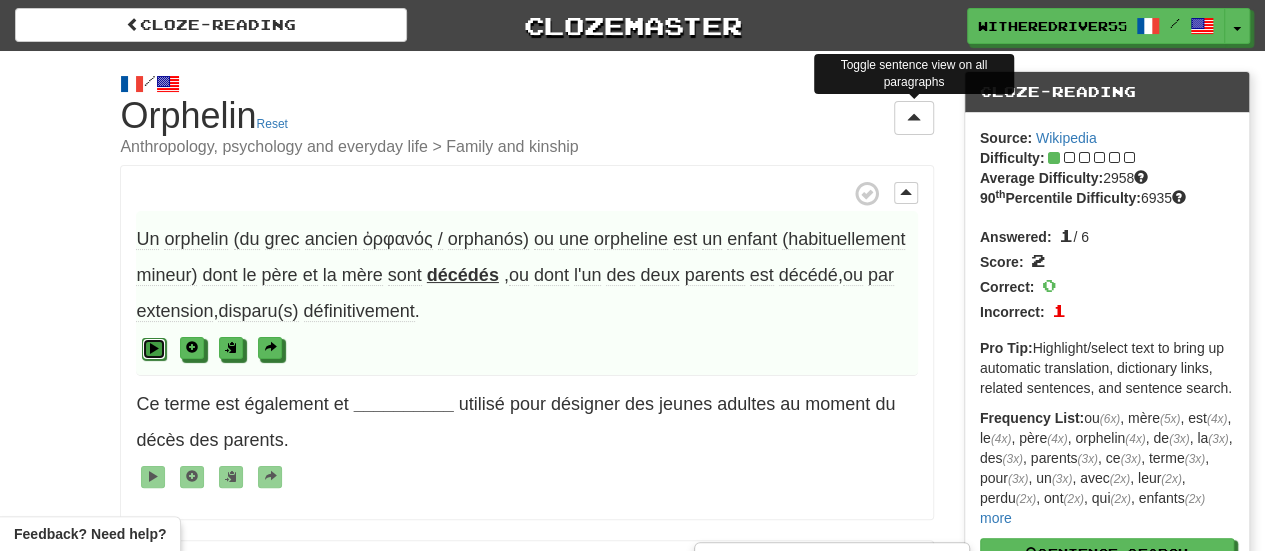 click at bounding box center (154, 348) 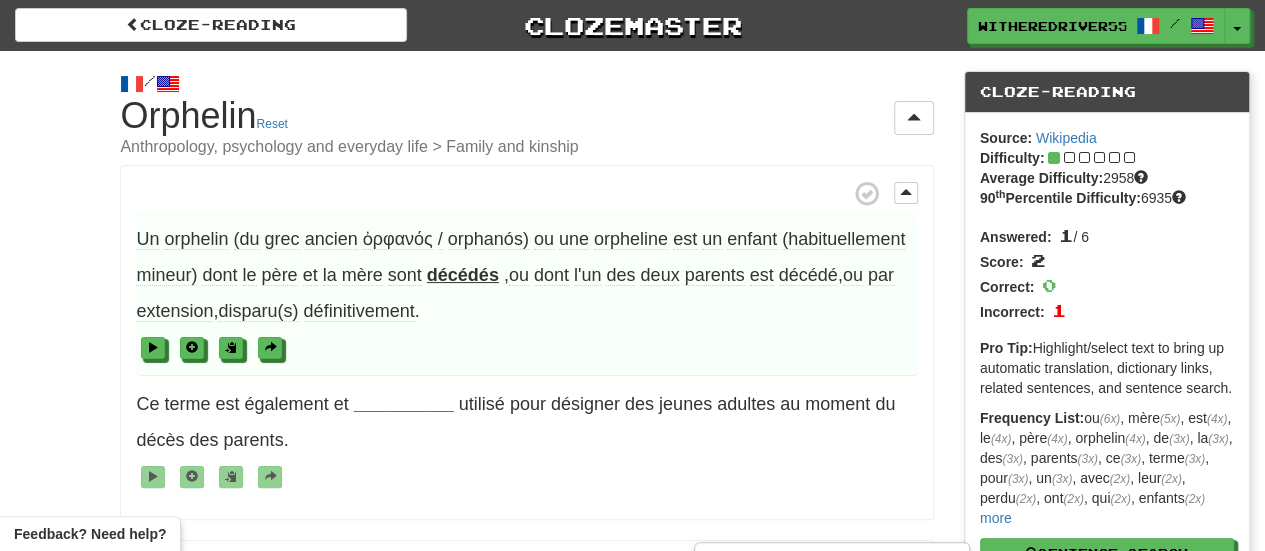 click at bounding box center (526, 347) 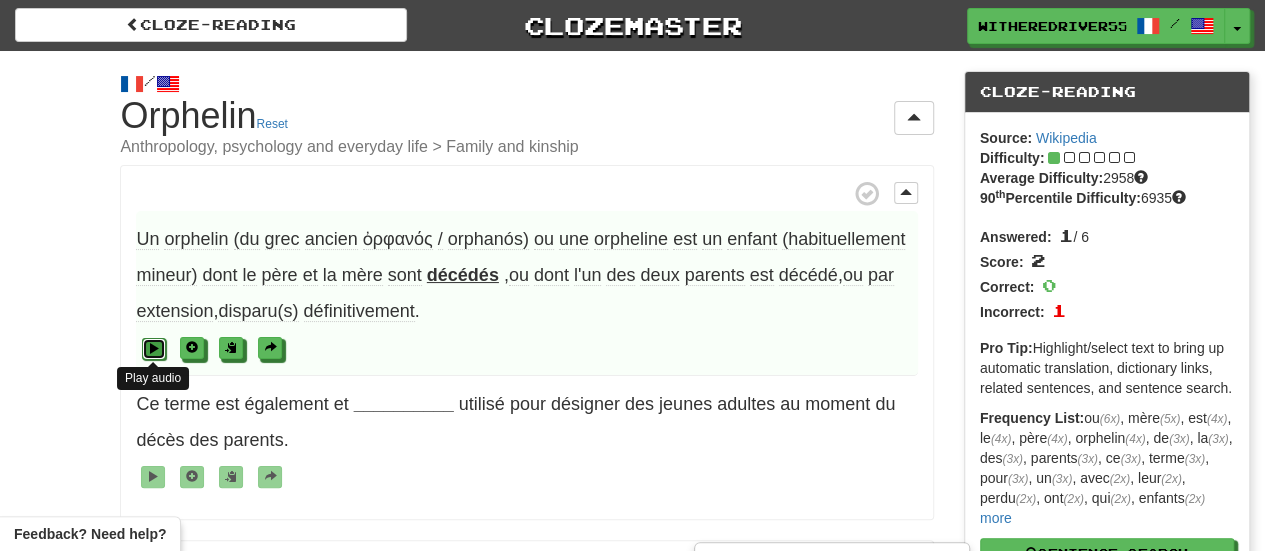 click at bounding box center [154, 349] 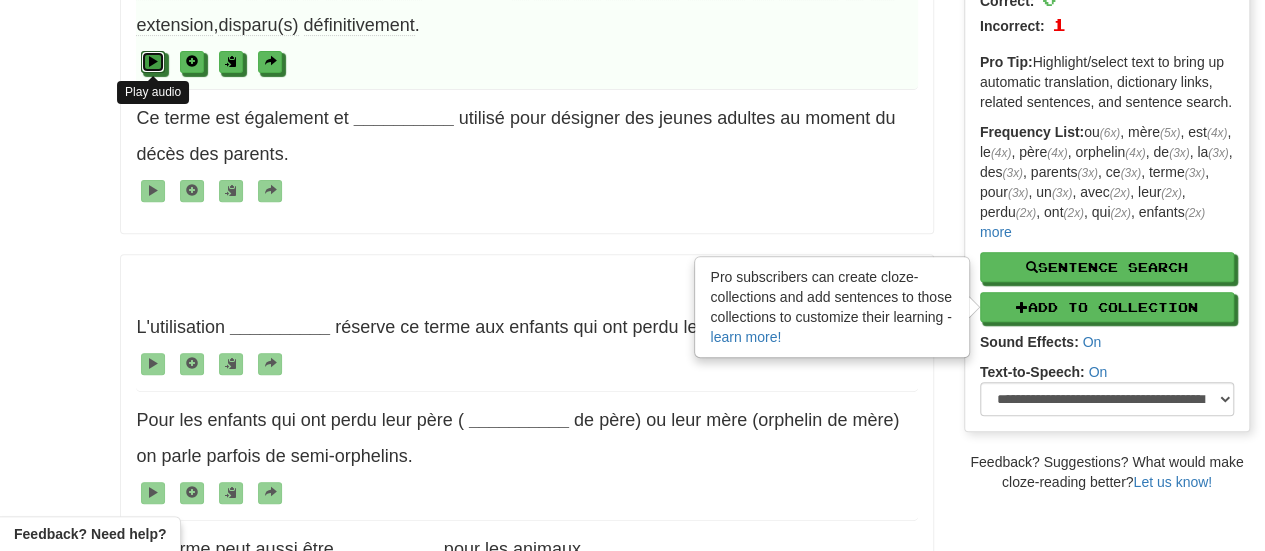scroll, scrollTop: 400, scrollLeft: 0, axis: vertical 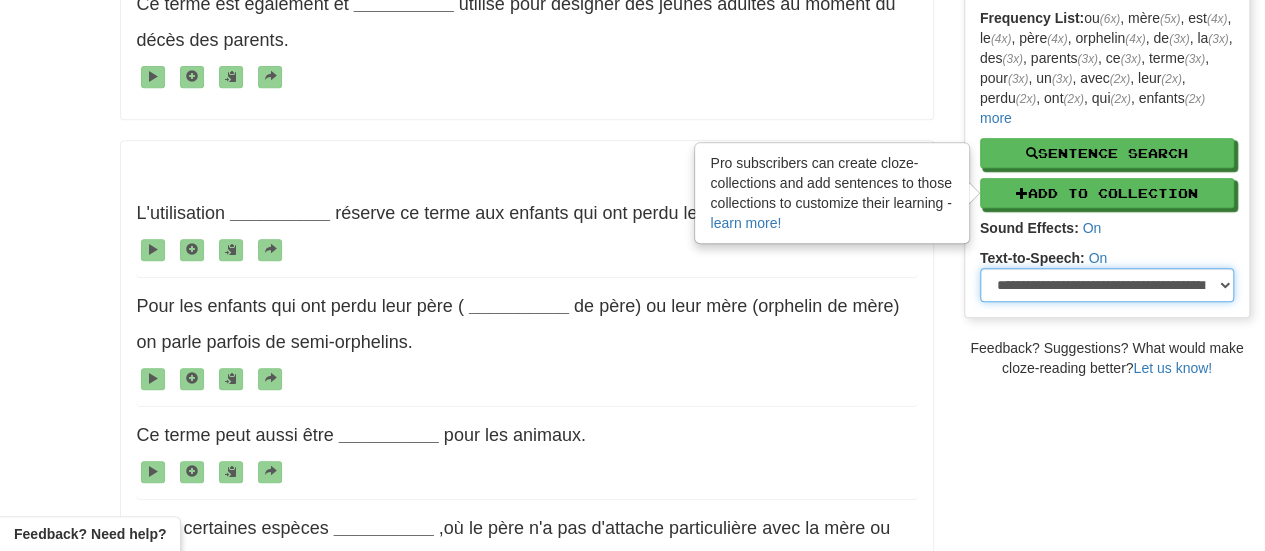 click on "**********" at bounding box center (1107, 285) 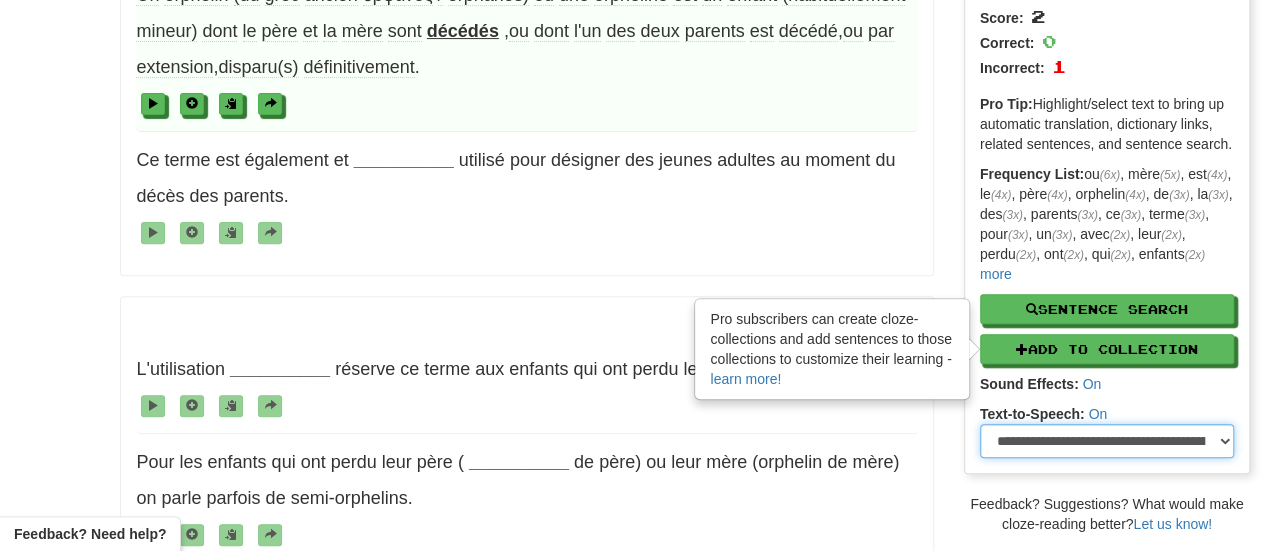scroll, scrollTop: 100, scrollLeft: 0, axis: vertical 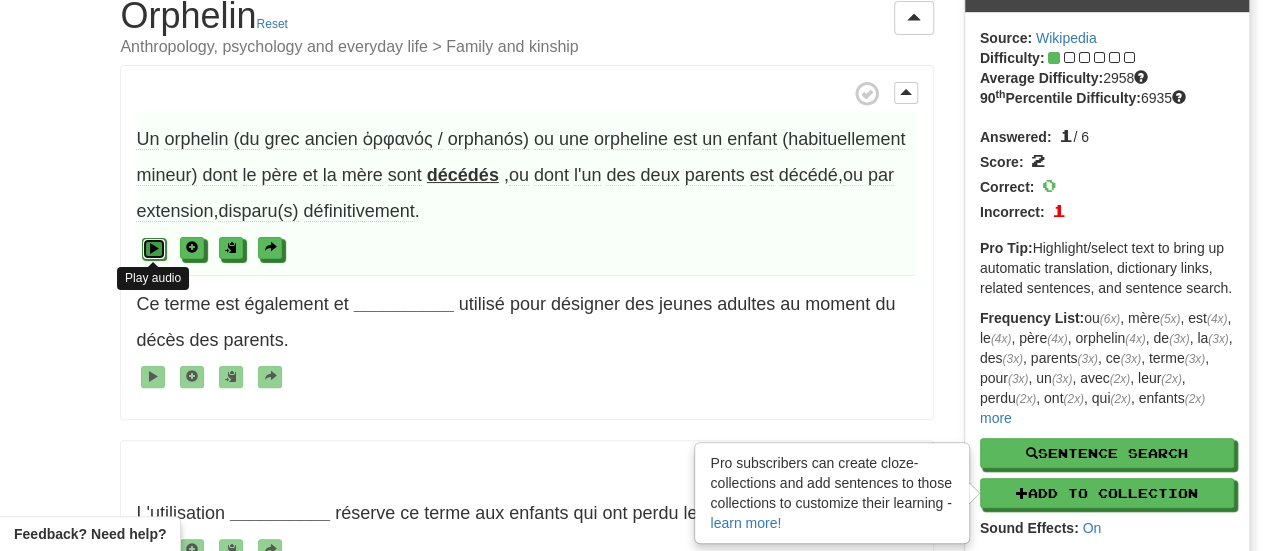 click at bounding box center [154, 248] 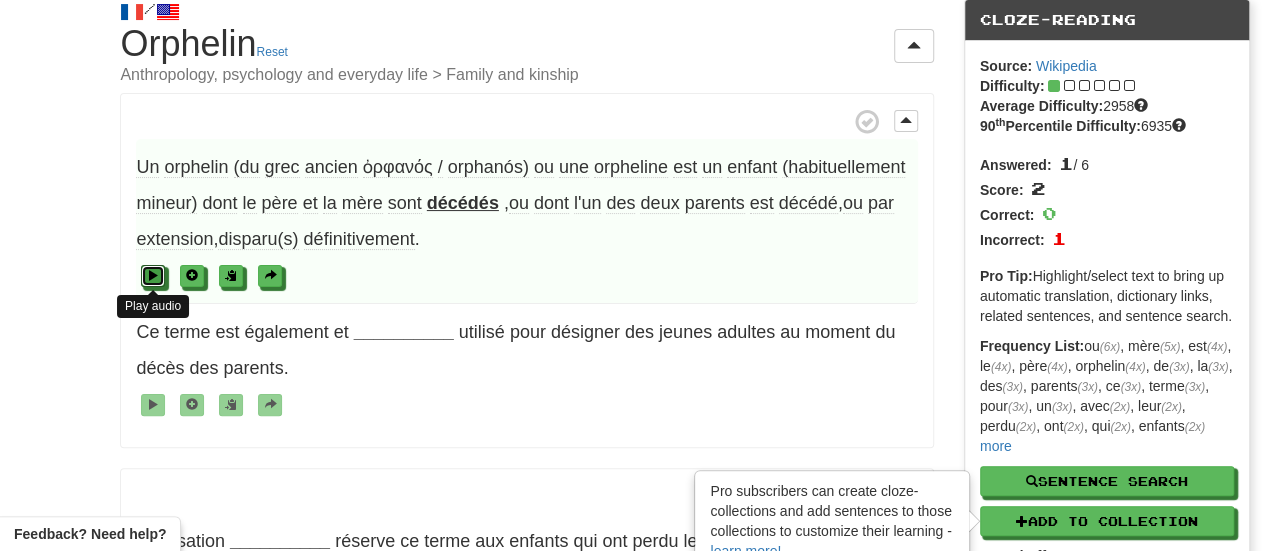 scroll, scrollTop: 100, scrollLeft: 0, axis: vertical 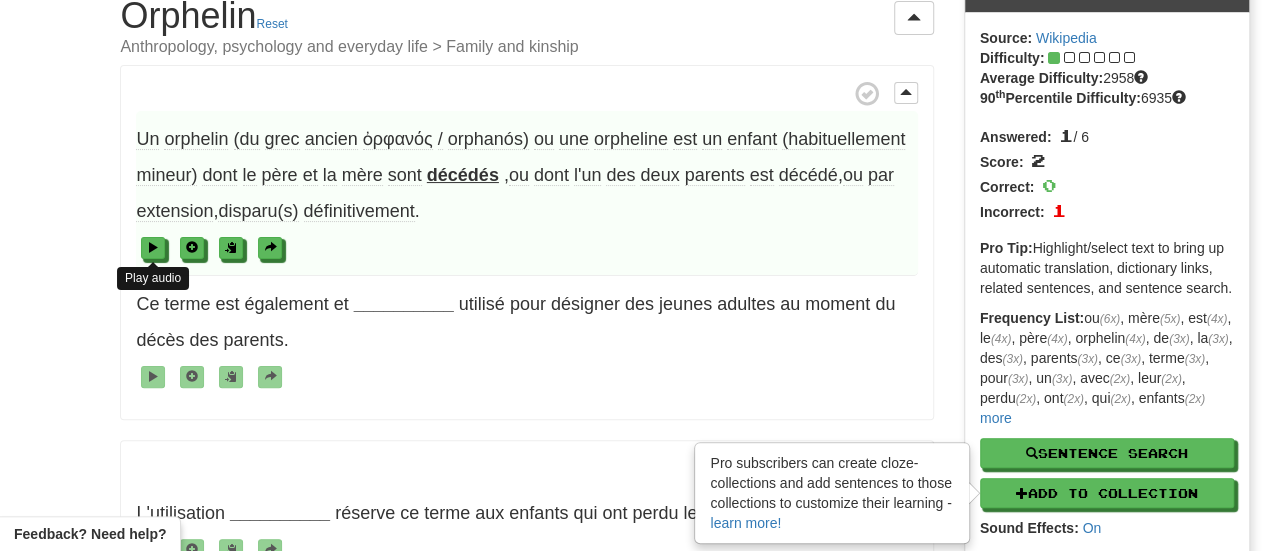 click on "décédés" at bounding box center [463, 175] 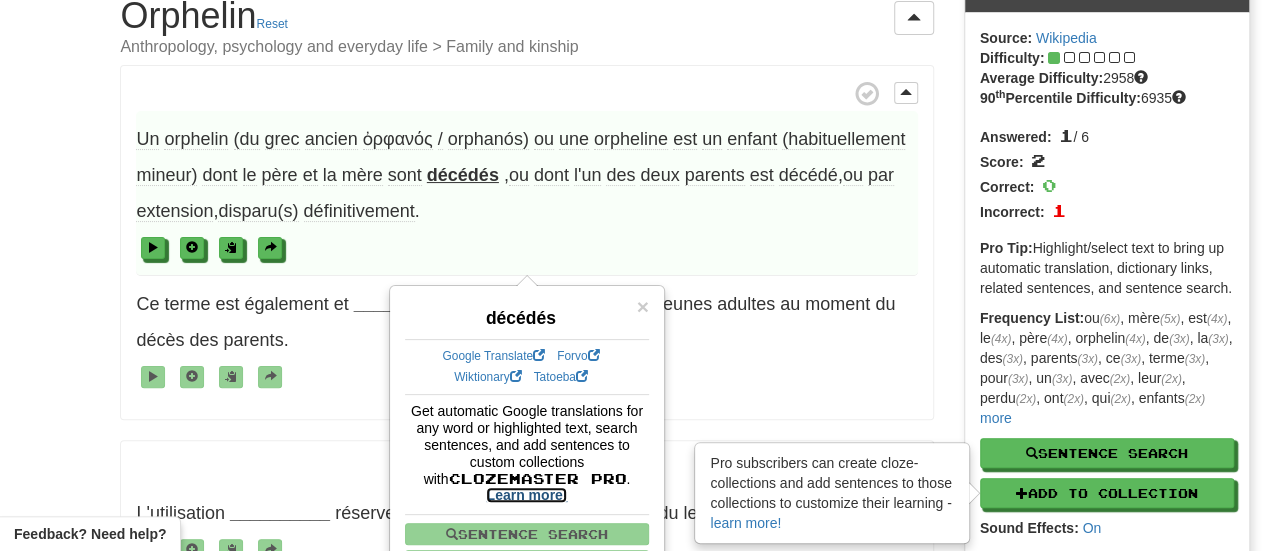 click on "Learn more!" at bounding box center [526, 495] 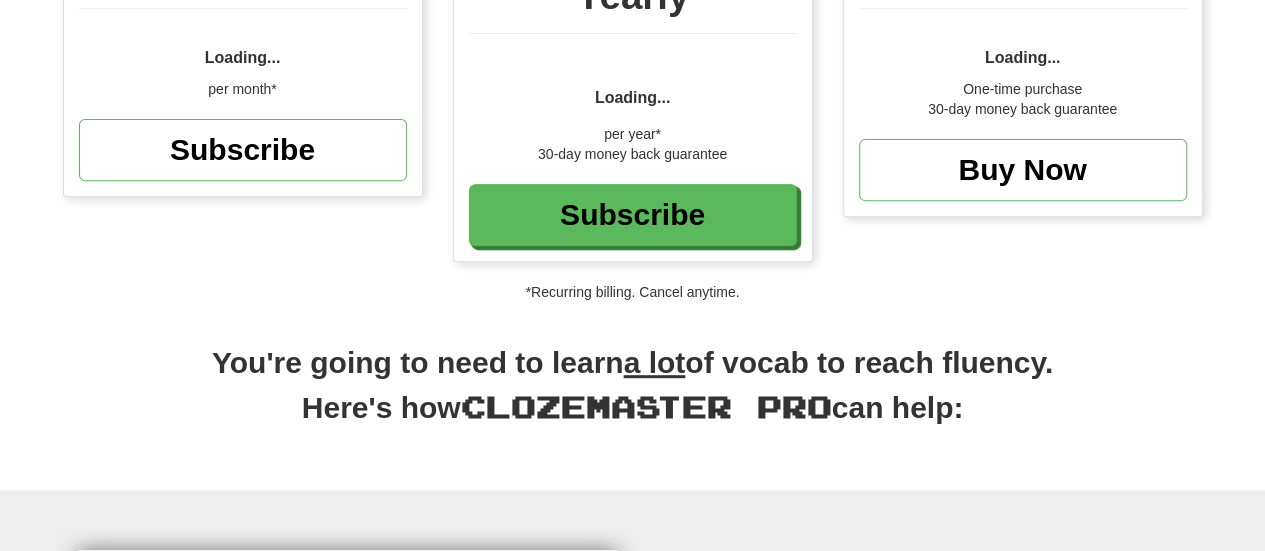 scroll, scrollTop: 100, scrollLeft: 0, axis: vertical 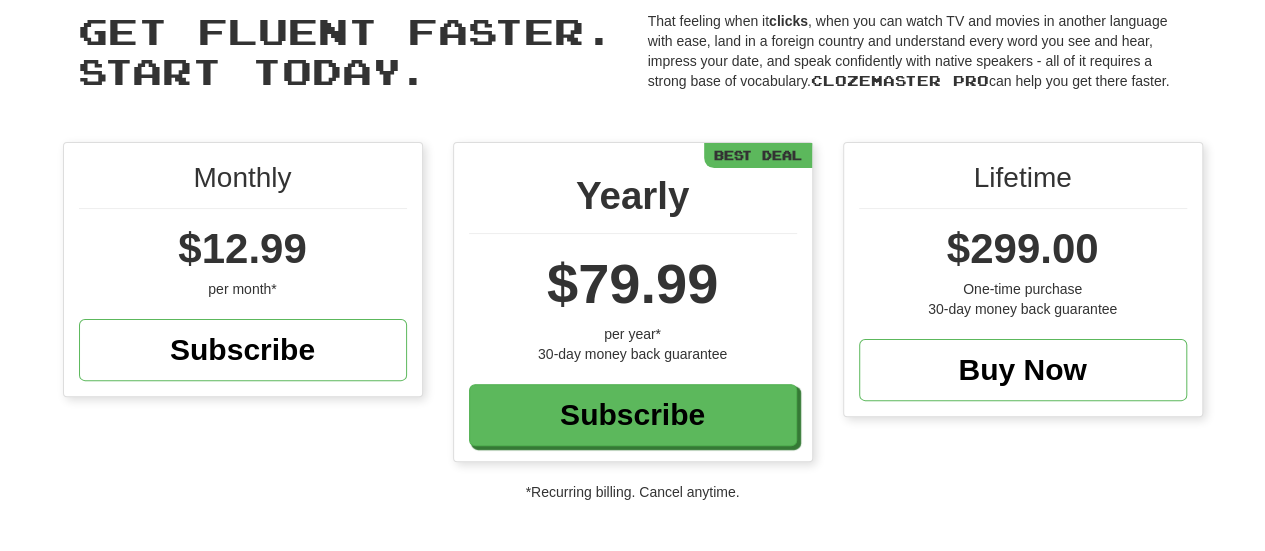click on "$12.99" at bounding box center (243, 249) 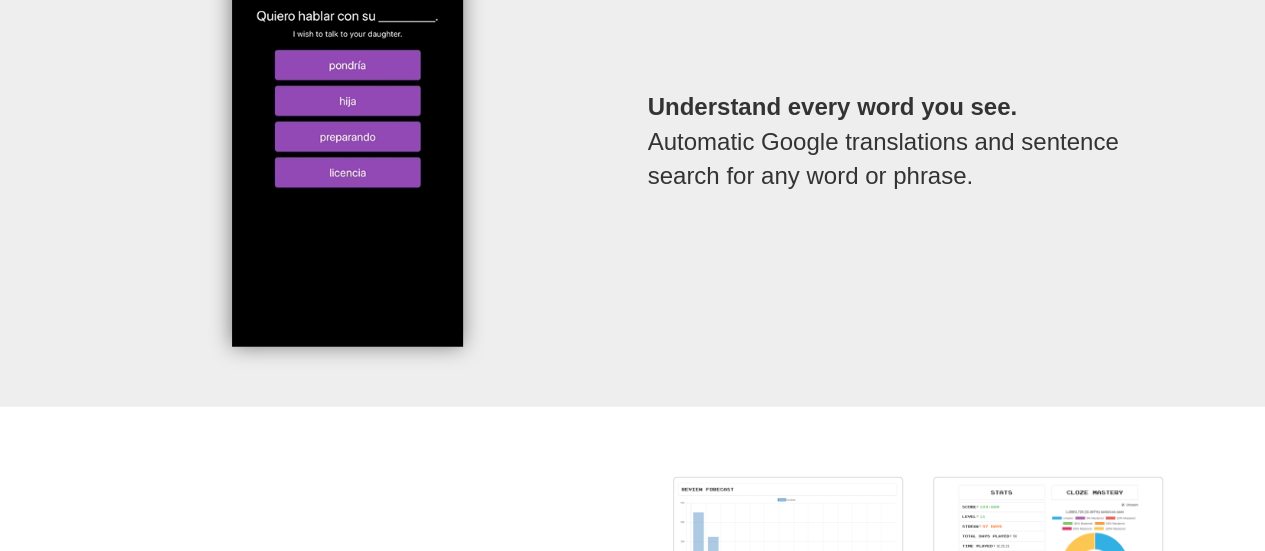 scroll, scrollTop: 1909, scrollLeft: 0, axis: vertical 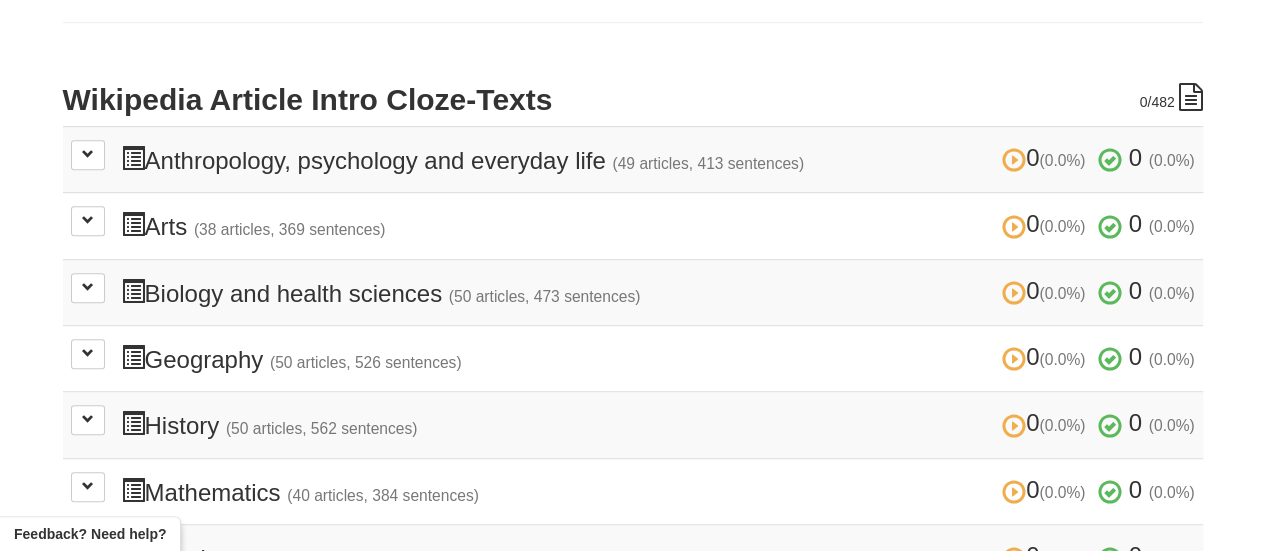 drag, startPoint x: 902, startPoint y: 0, endPoint x: 775, endPoint y: 171, distance: 213.00235 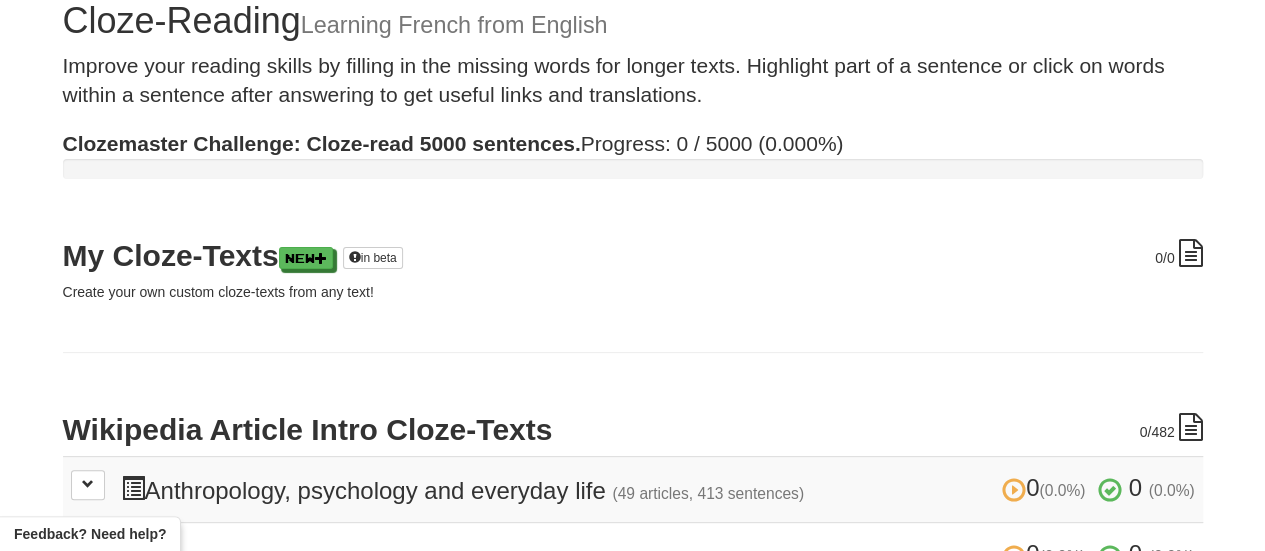 scroll, scrollTop: 0, scrollLeft: 0, axis: both 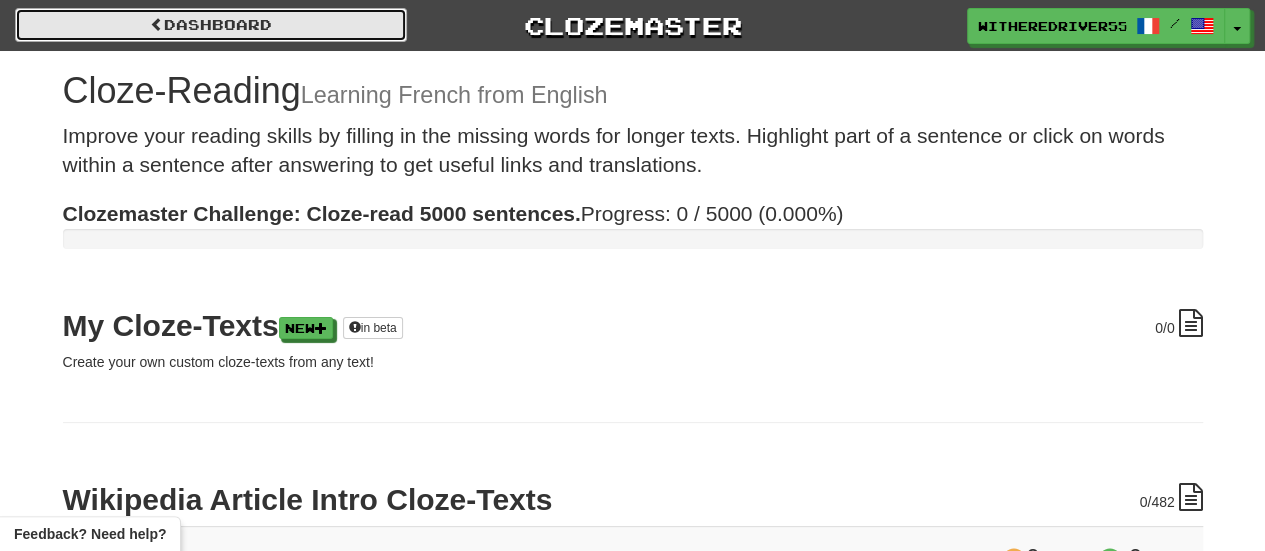 click on "Dashboard" at bounding box center [211, 25] 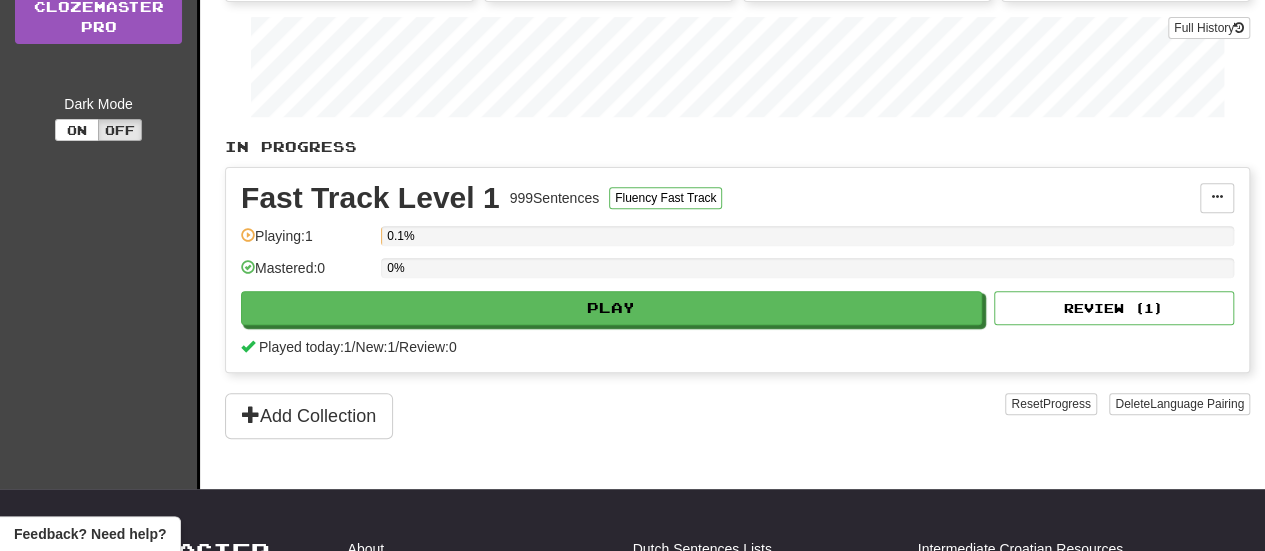 scroll, scrollTop: 300, scrollLeft: 0, axis: vertical 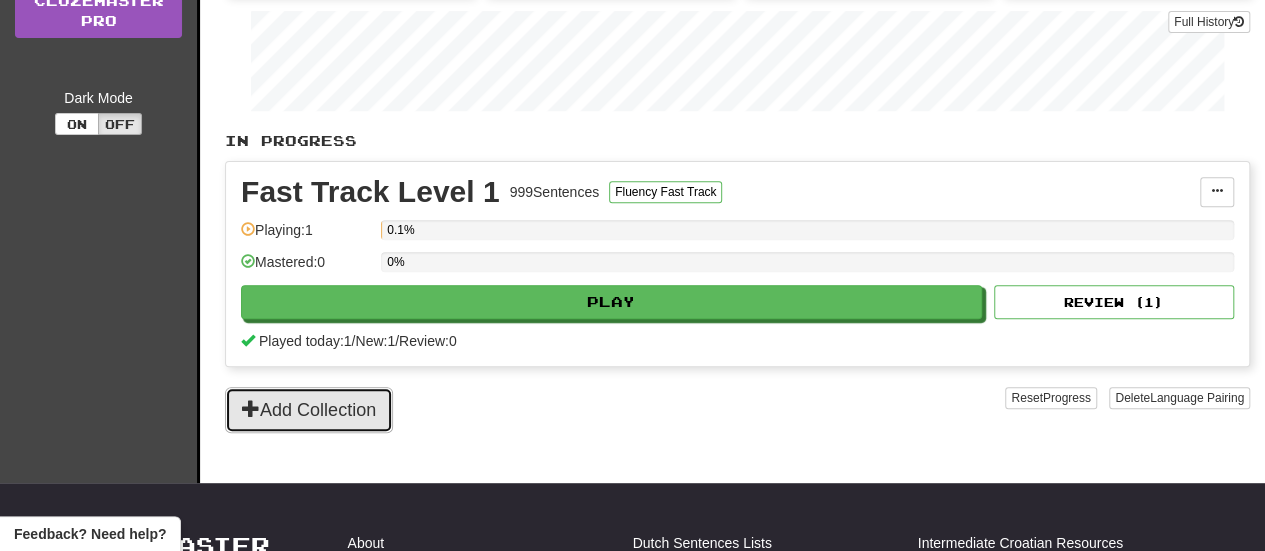 click on "Add Collection" at bounding box center (309, 410) 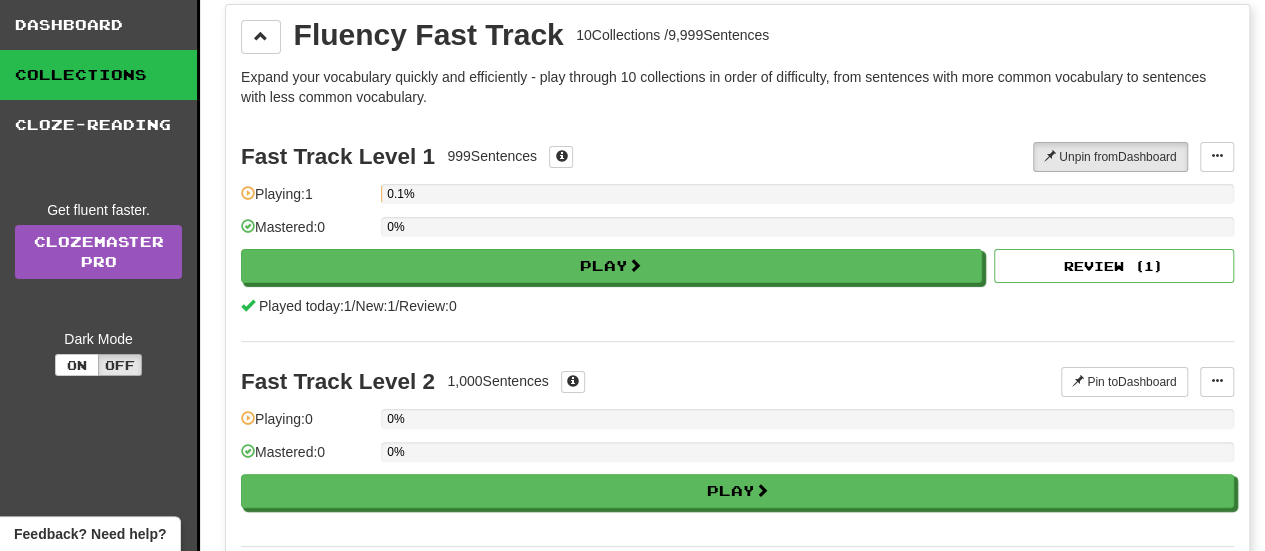 scroll, scrollTop: 0, scrollLeft: 0, axis: both 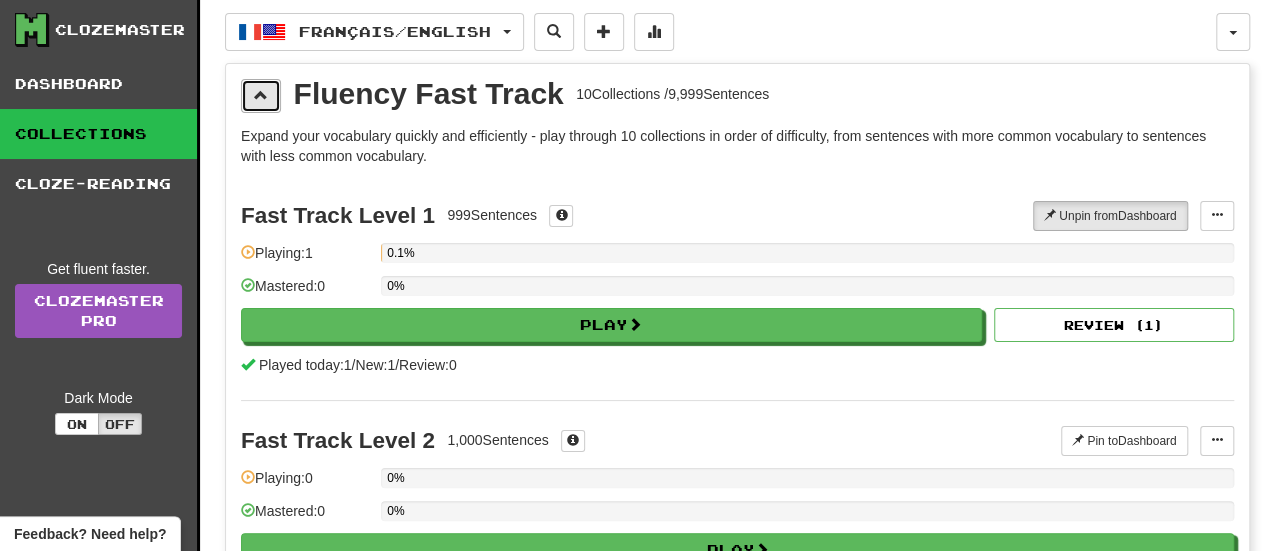click at bounding box center (261, 96) 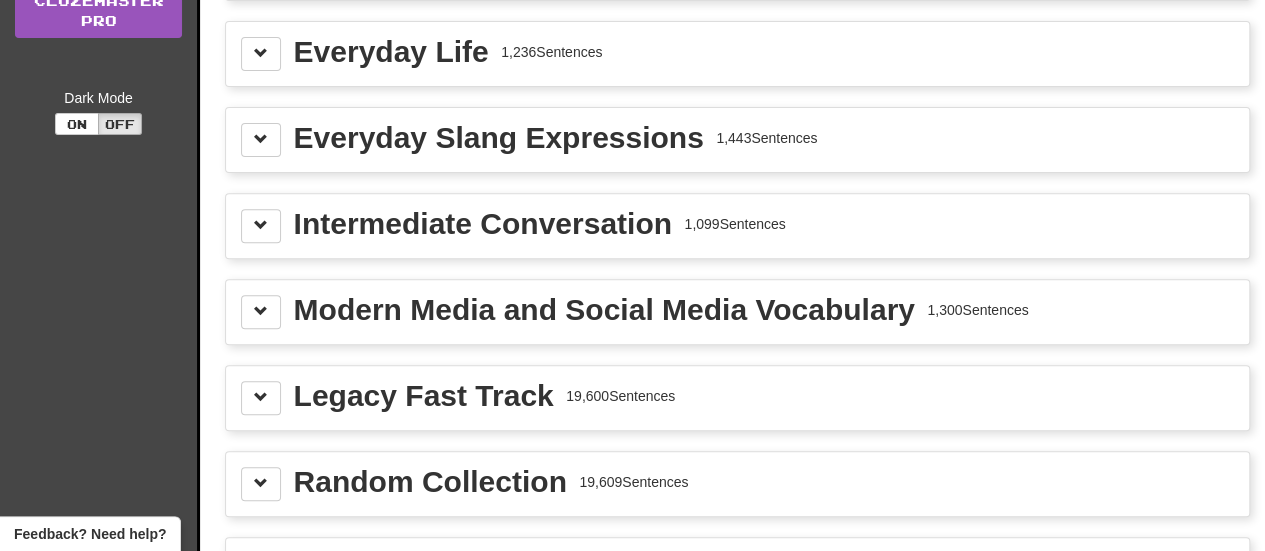 scroll, scrollTop: 0, scrollLeft: 0, axis: both 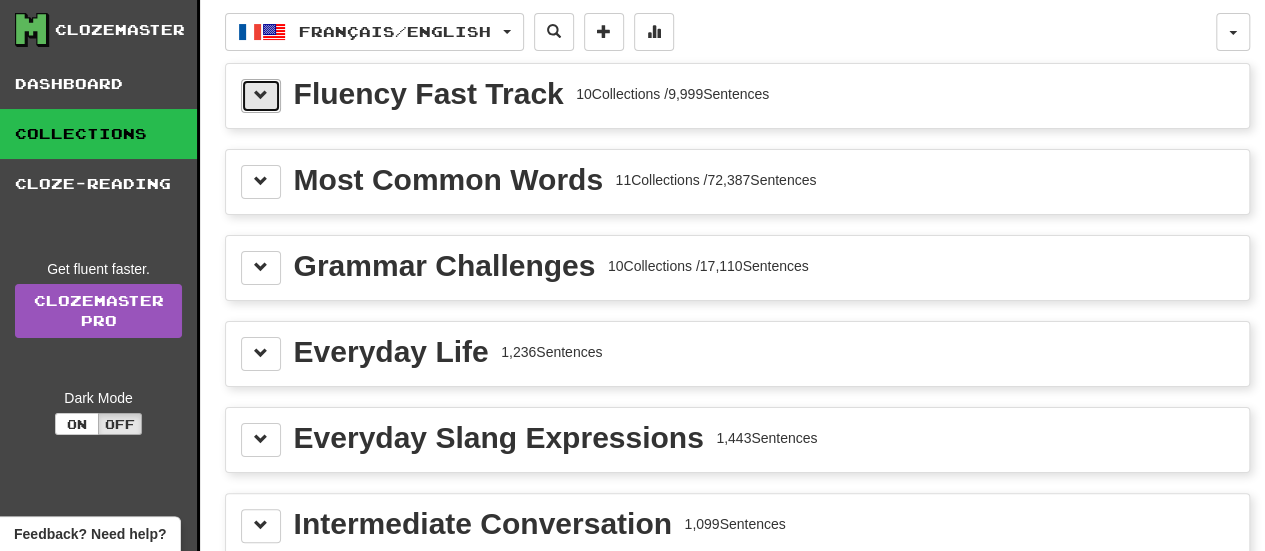 click at bounding box center (261, 96) 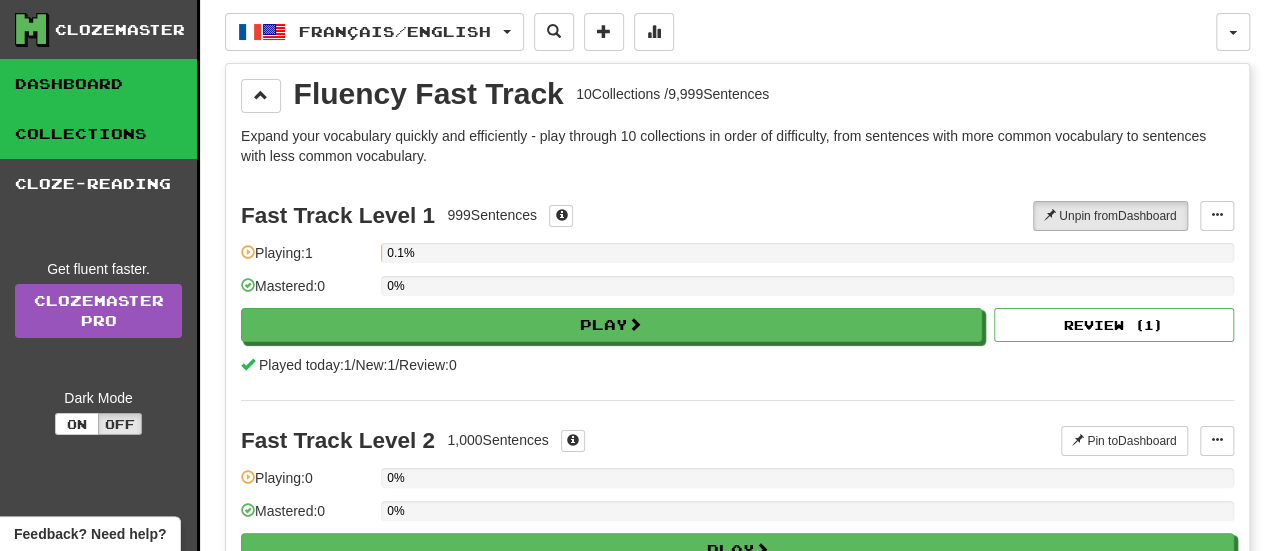 click on "Dashboard" at bounding box center [98, 84] 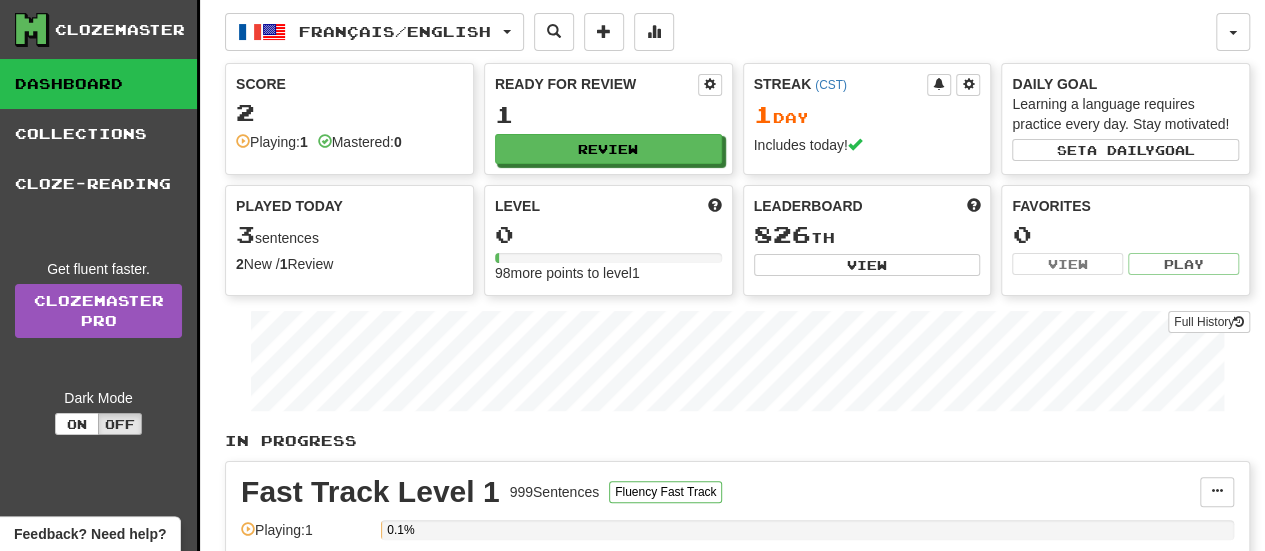 drag, startPoint x: 345, startPoint y: 305, endPoint x: 247, endPoint y: 337, distance: 103.09219 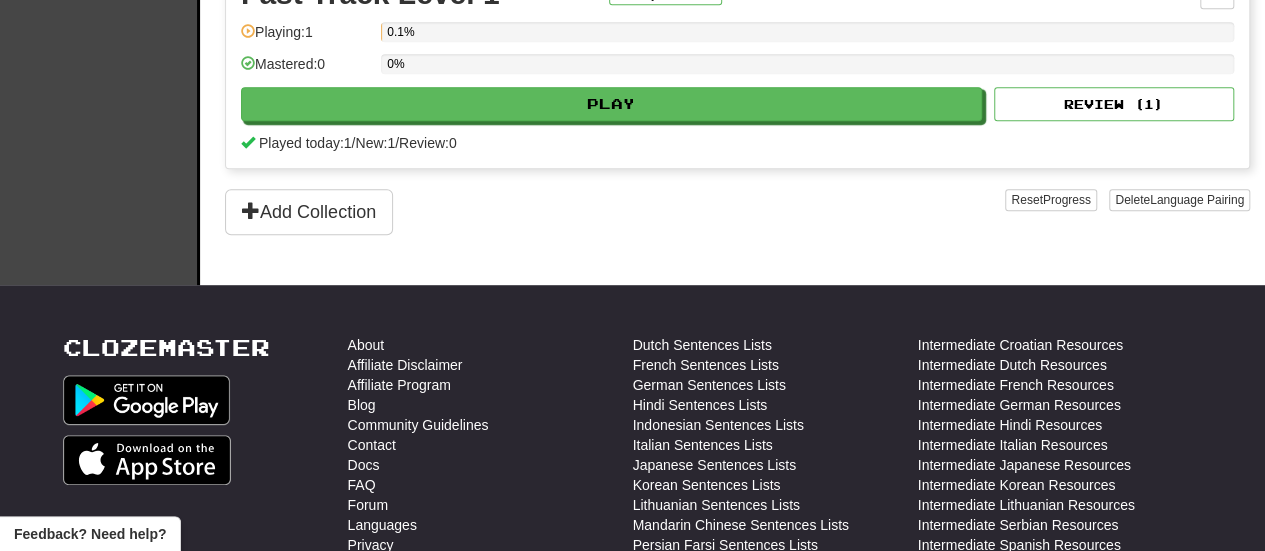scroll, scrollTop: 300, scrollLeft: 0, axis: vertical 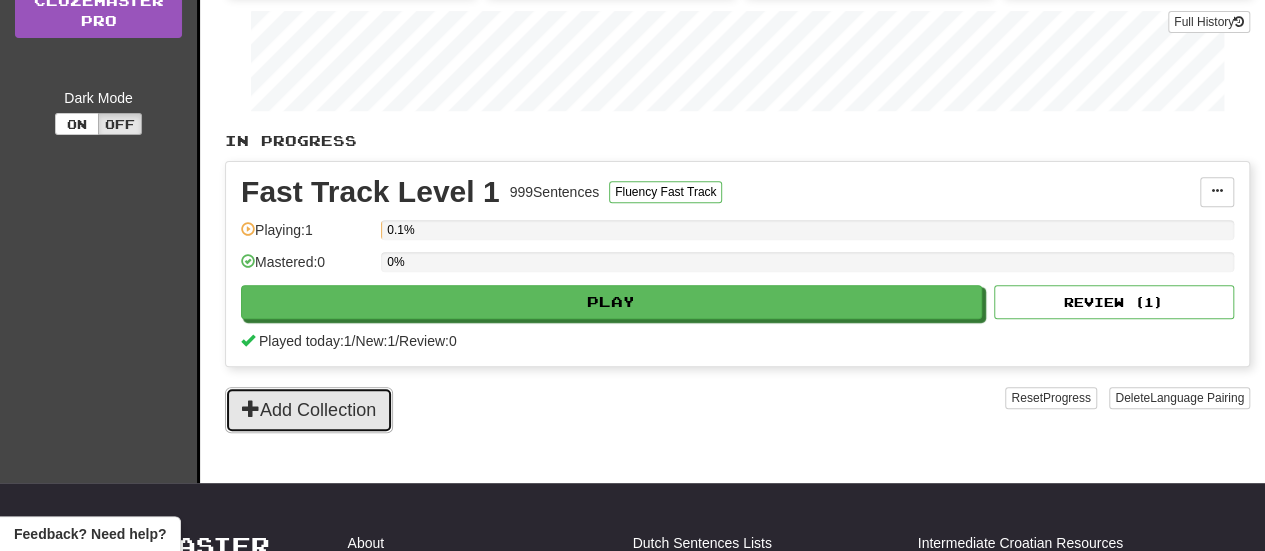 click on "Add Collection" at bounding box center (309, 410) 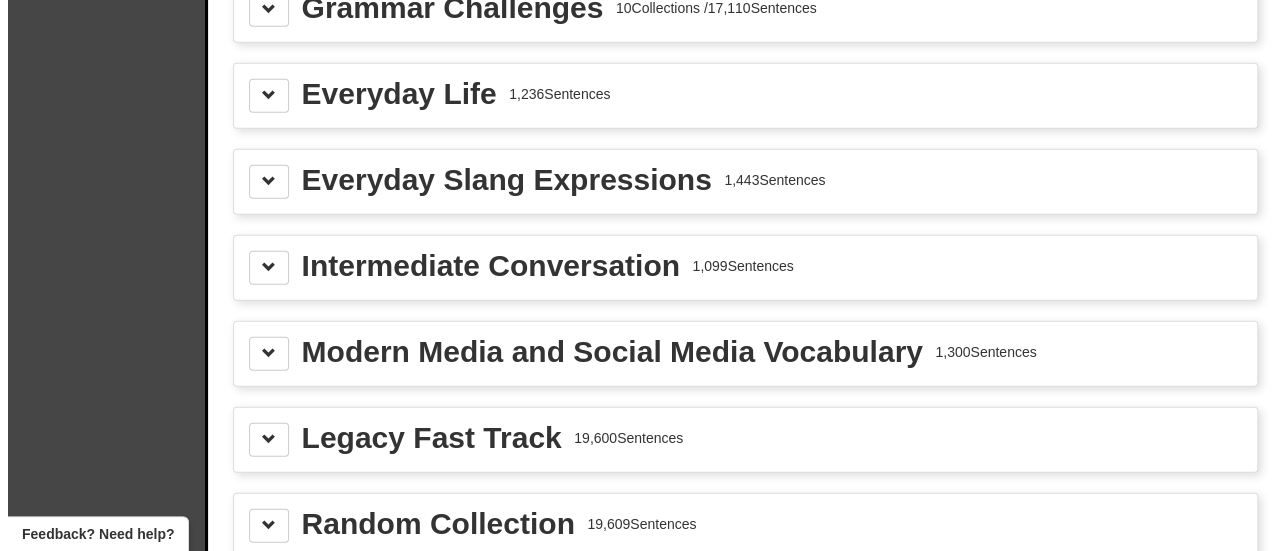 scroll, scrollTop: 2000, scrollLeft: 0, axis: vertical 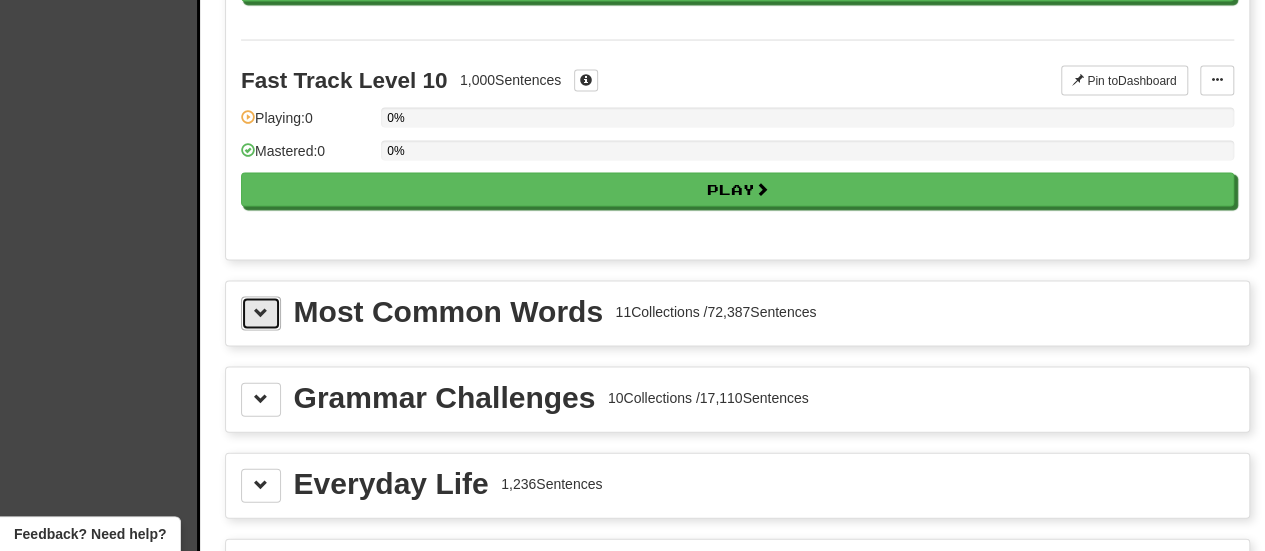 click at bounding box center (261, 313) 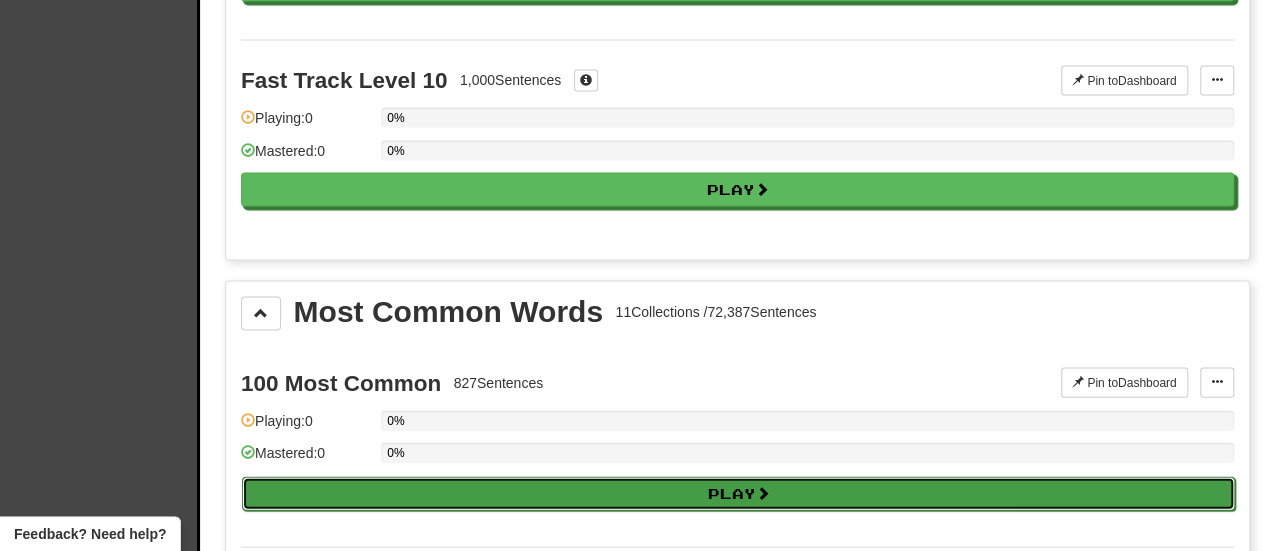 click on "Play" at bounding box center [738, 494] 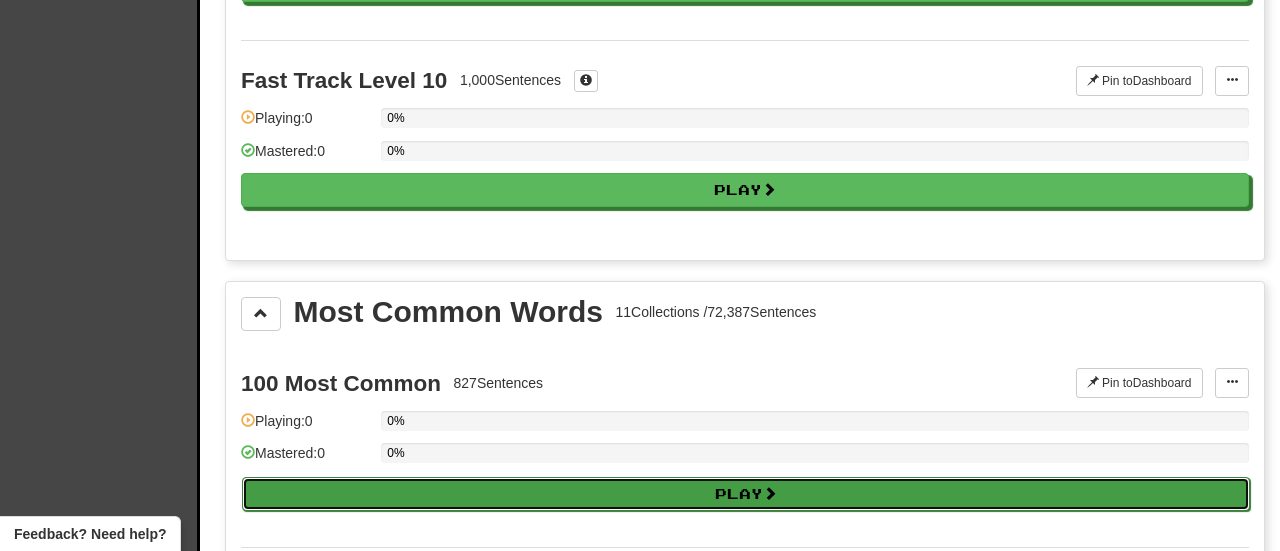 select on "**" 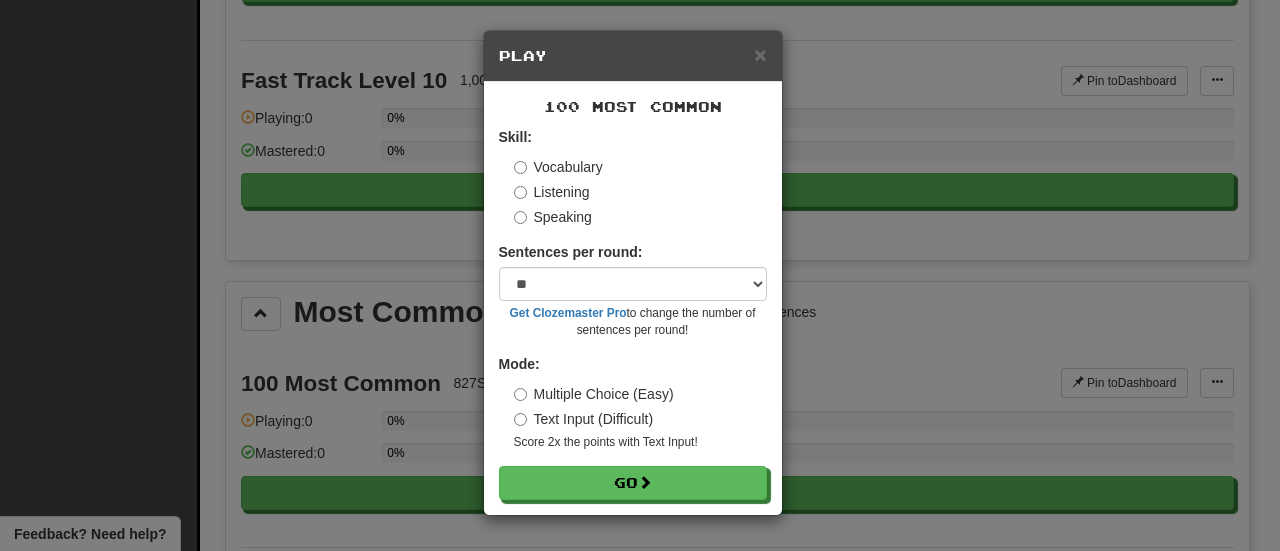 click on "Multiple Choice (Easy)" at bounding box center [594, 394] 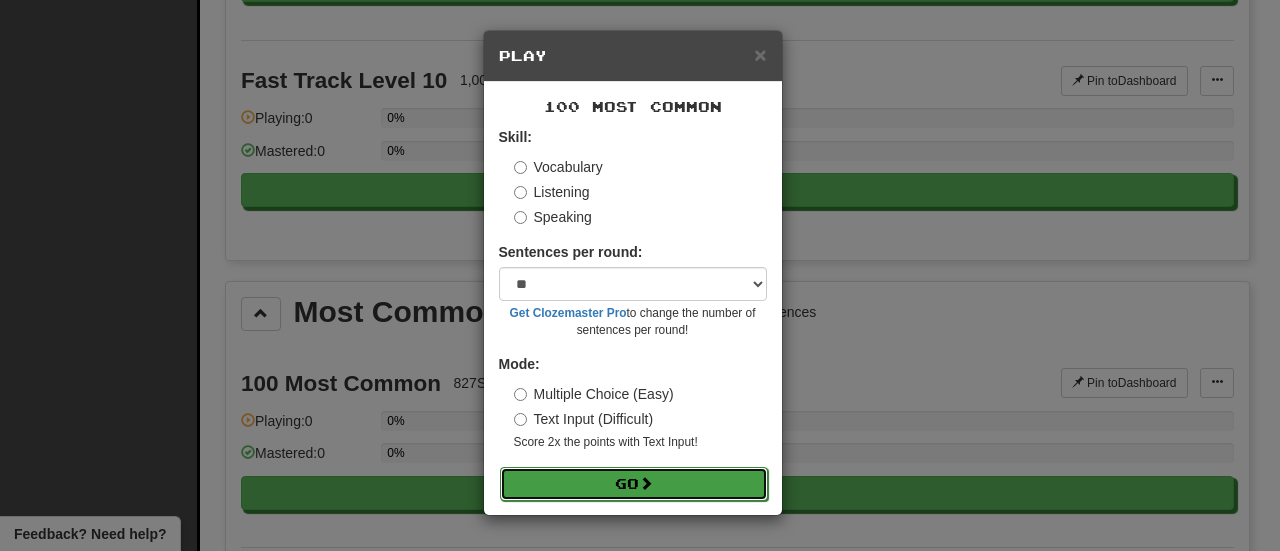 click on "Go" at bounding box center [634, 484] 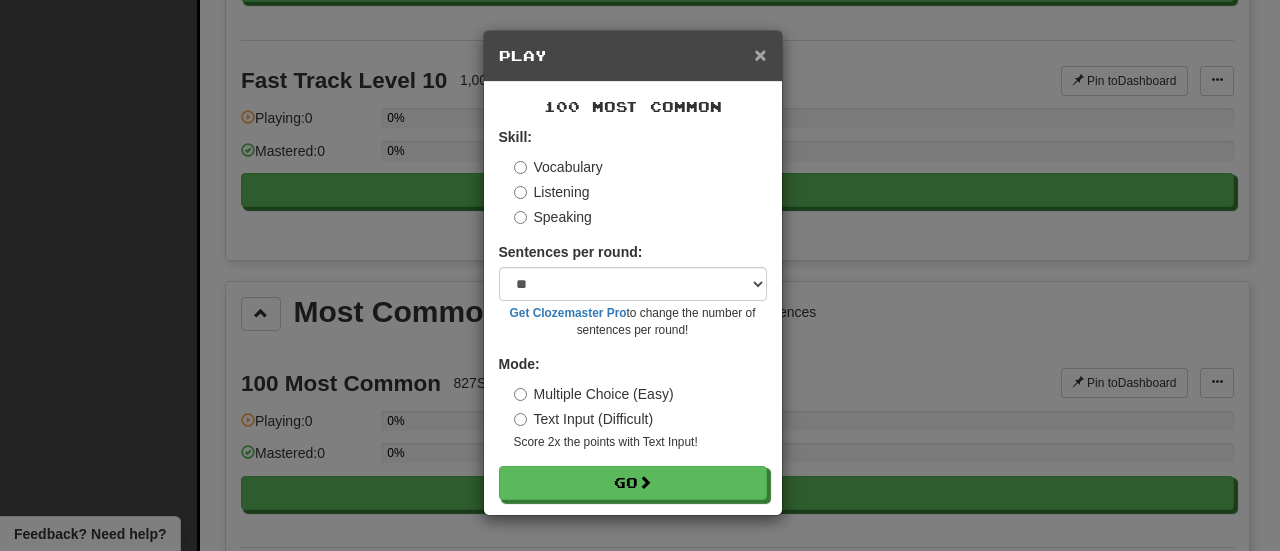 click on "×" at bounding box center [760, 54] 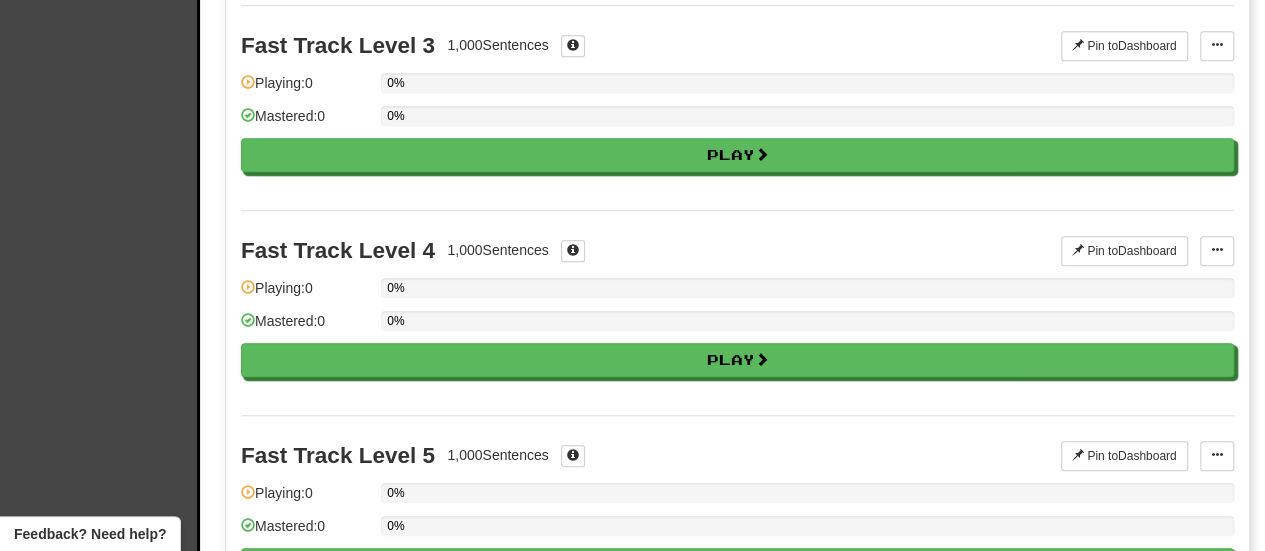 scroll, scrollTop: 0, scrollLeft: 0, axis: both 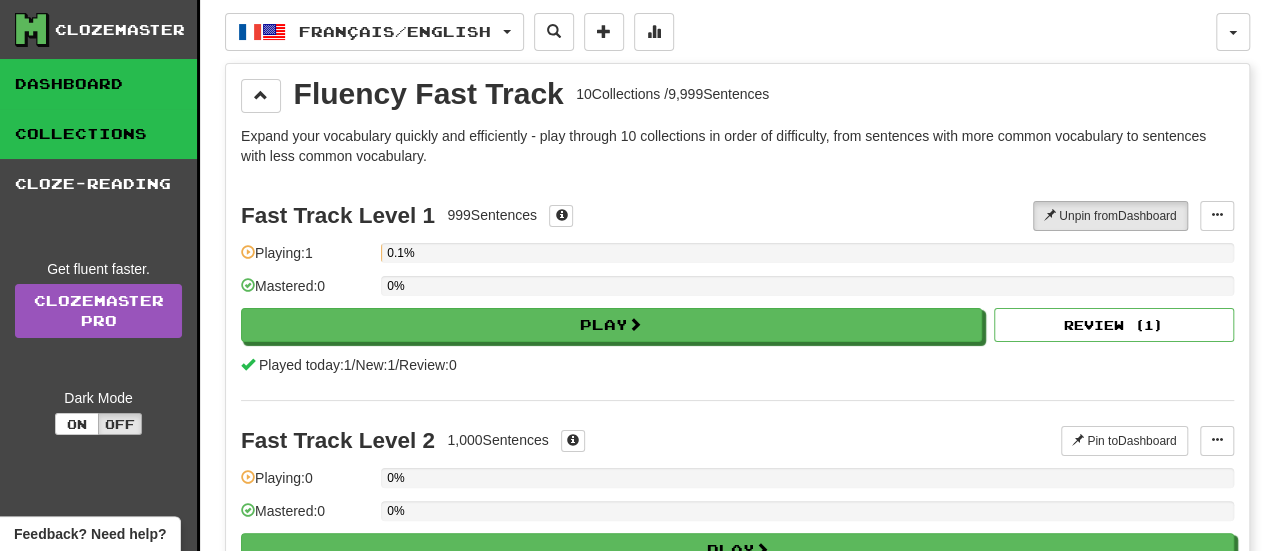 click on "Dashboard" at bounding box center (98, 84) 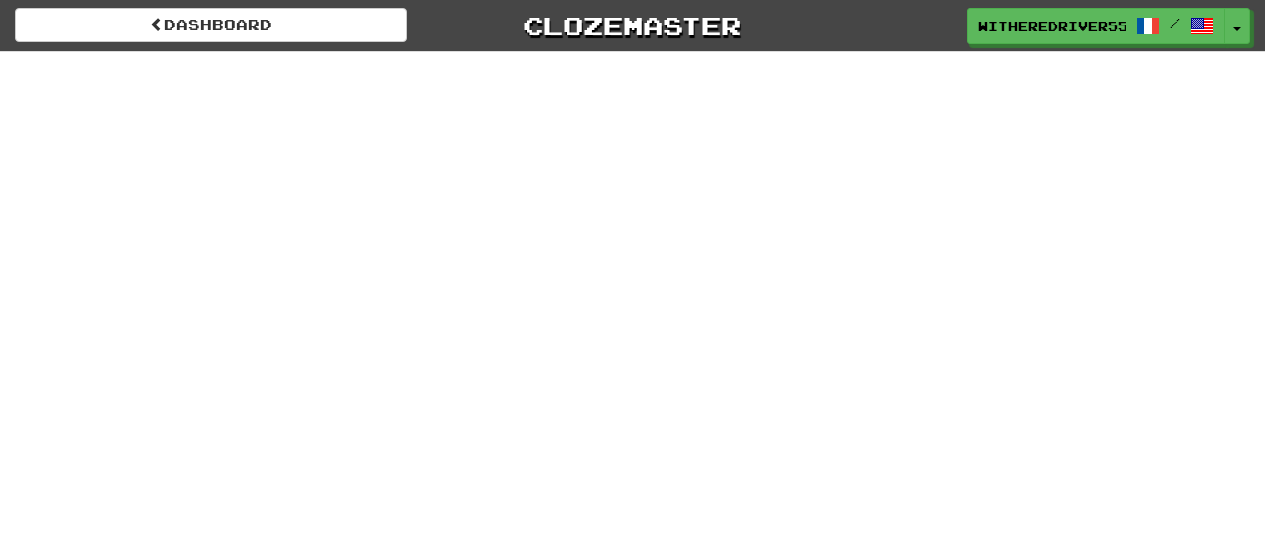 scroll, scrollTop: 0, scrollLeft: 0, axis: both 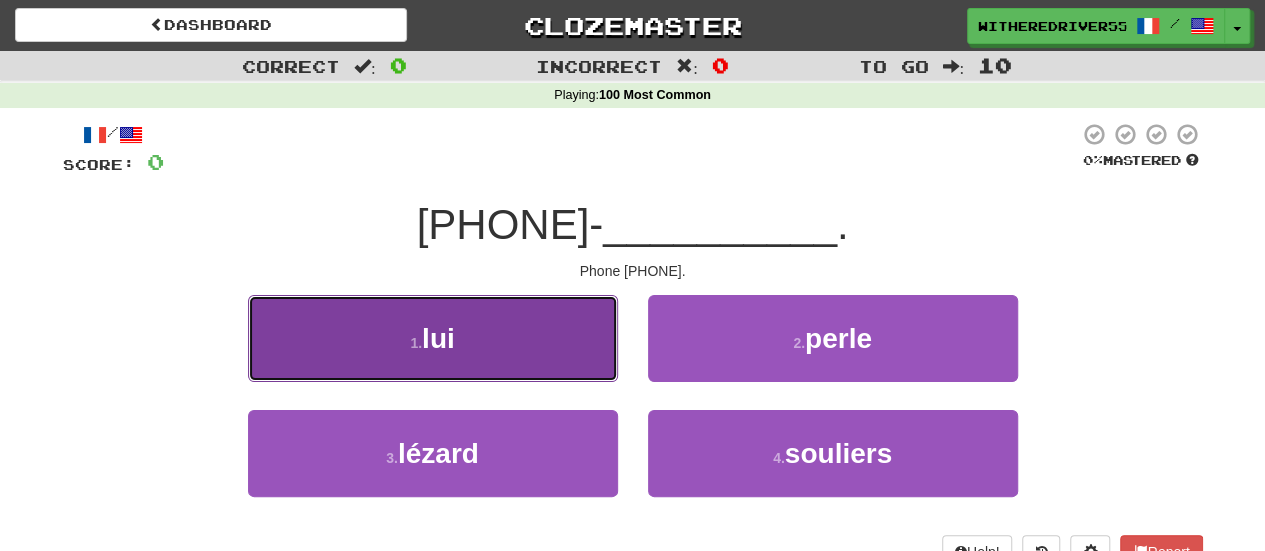 click on "1 .  lui" at bounding box center (433, 338) 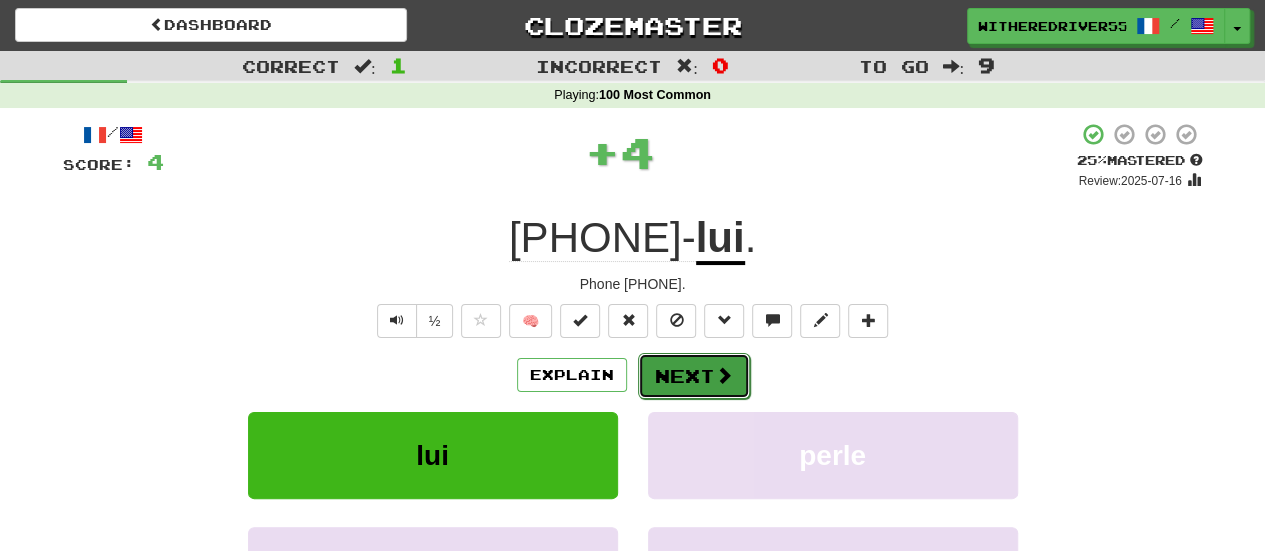 click on "Next" at bounding box center (694, 376) 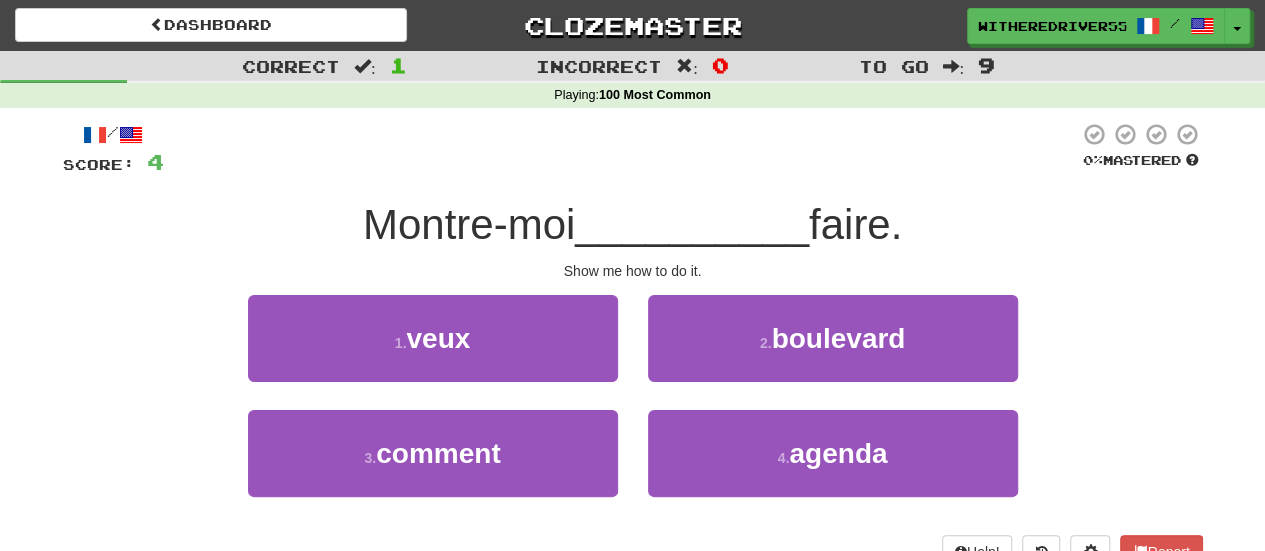click on "1 .  veux" at bounding box center (433, 352) 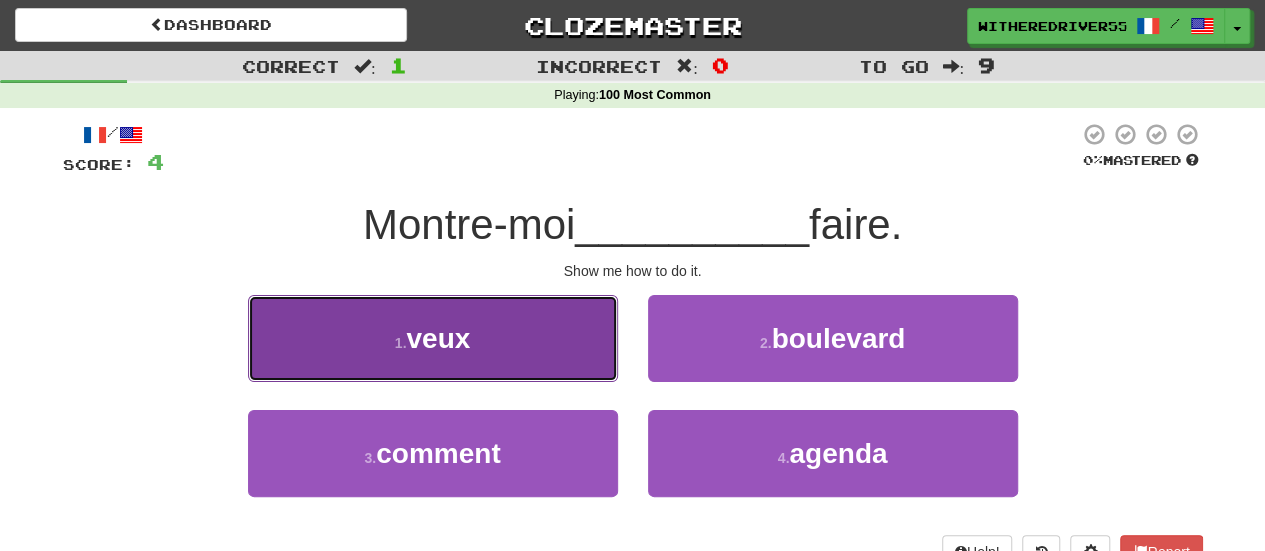 click on "1 .  veux" at bounding box center (433, 338) 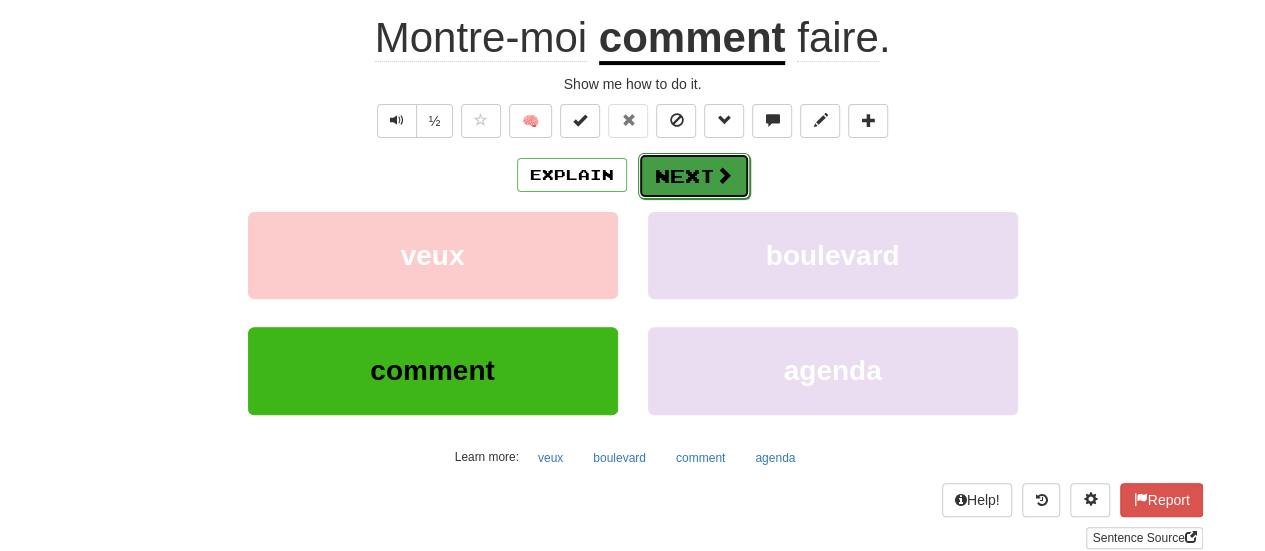 click on "Next" at bounding box center [694, 176] 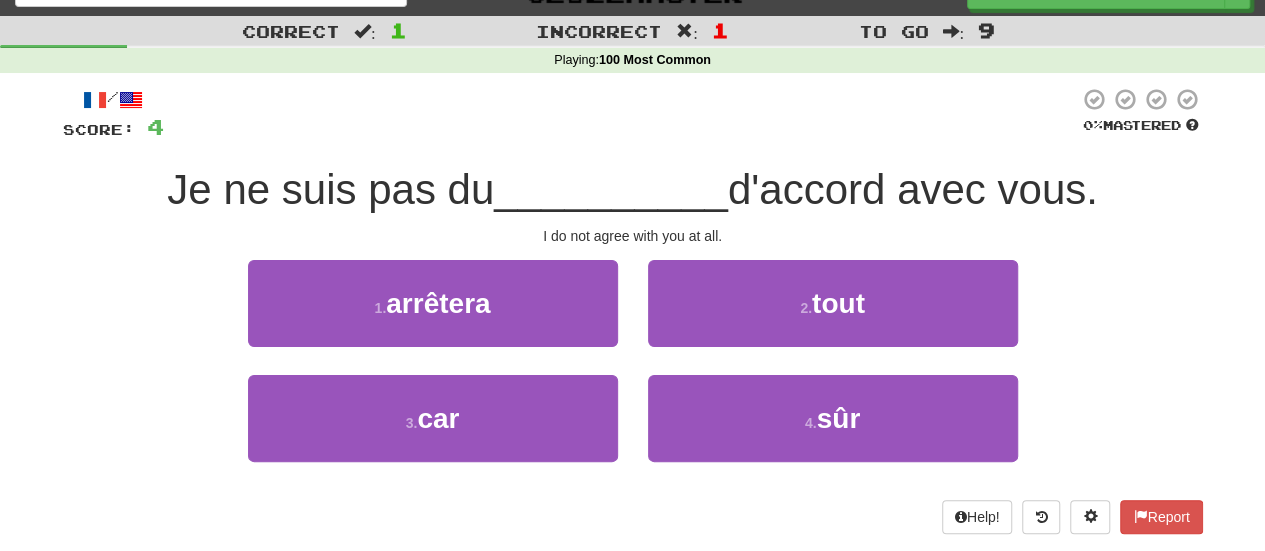 scroll, scrollTop: 0, scrollLeft: 0, axis: both 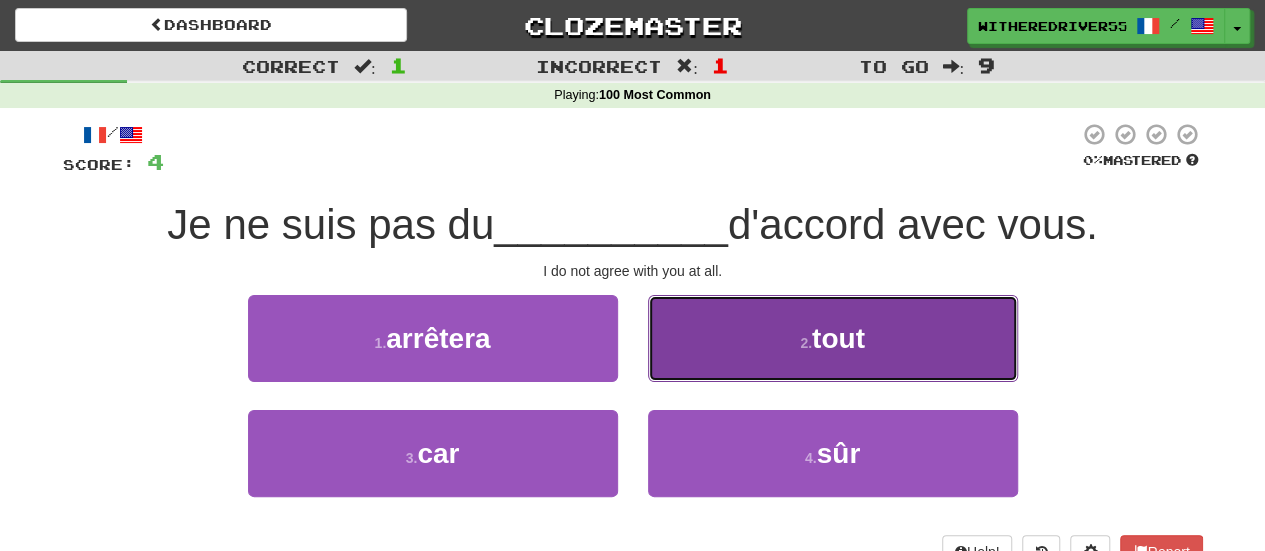 click on "2 .  tout" at bounding box center [833, 338] 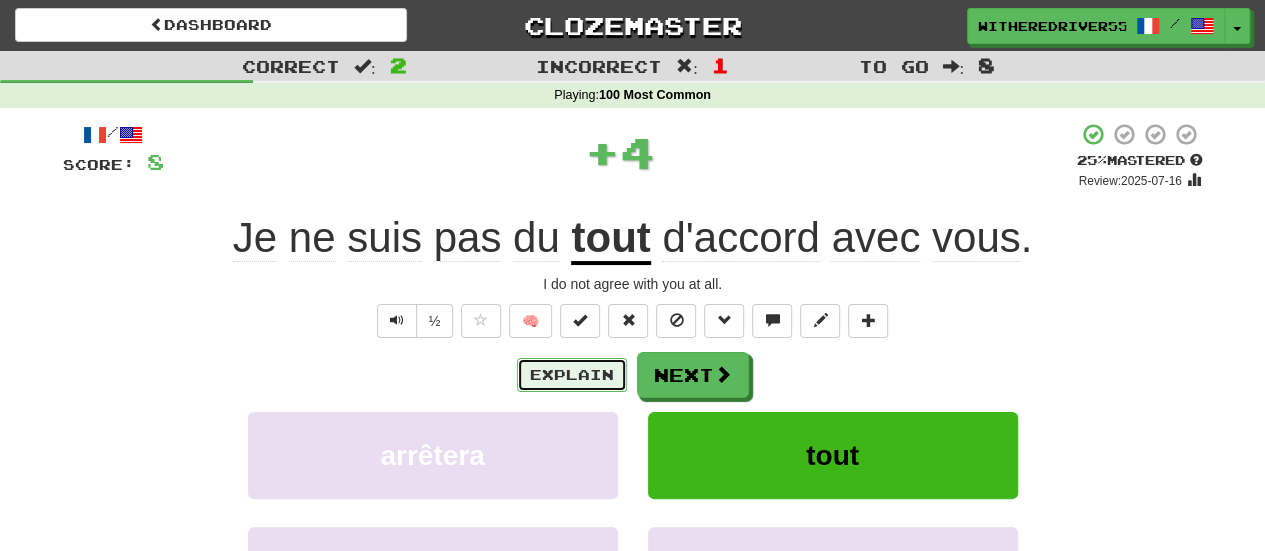click on "Explain" at bounding box center (572, 375) 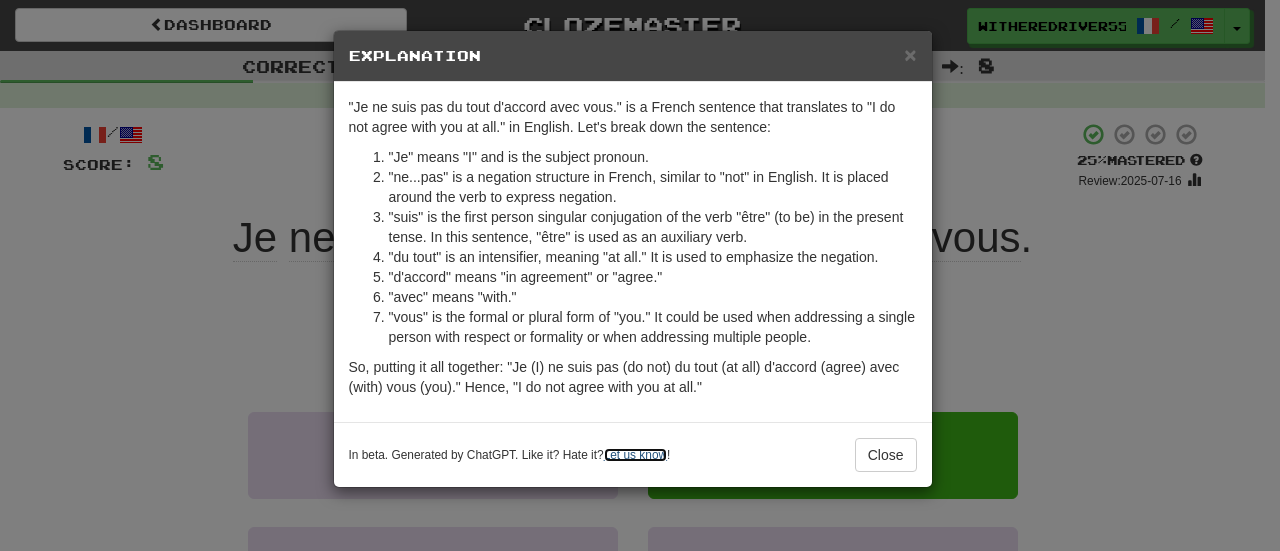 click on "Let us know" at bounding box center (635, 455) 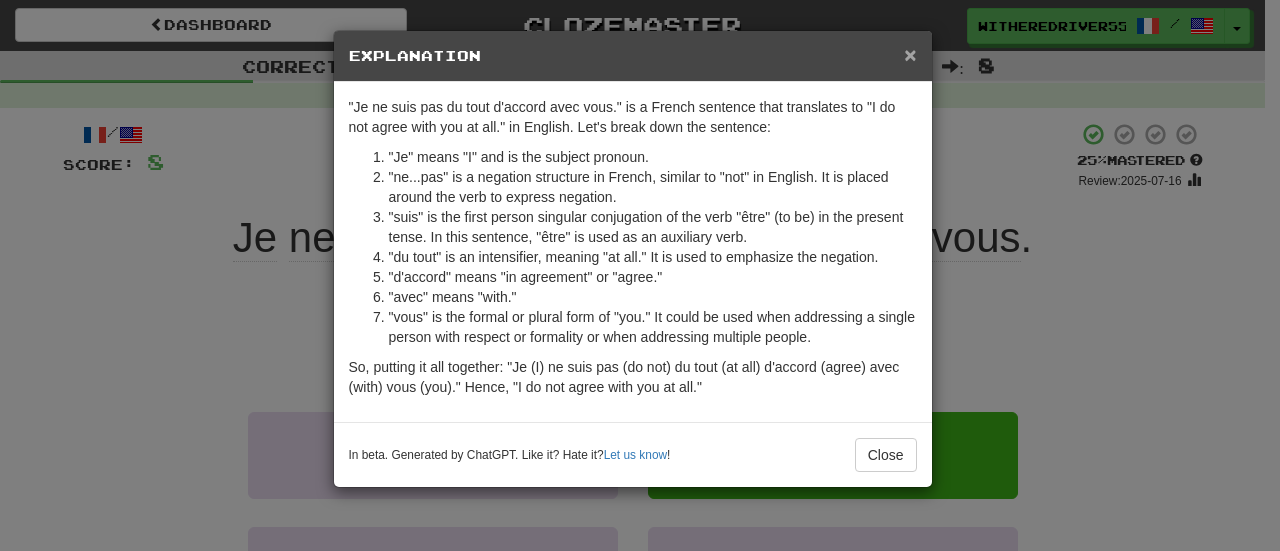 click on "×" at bounding box center [910, 54] 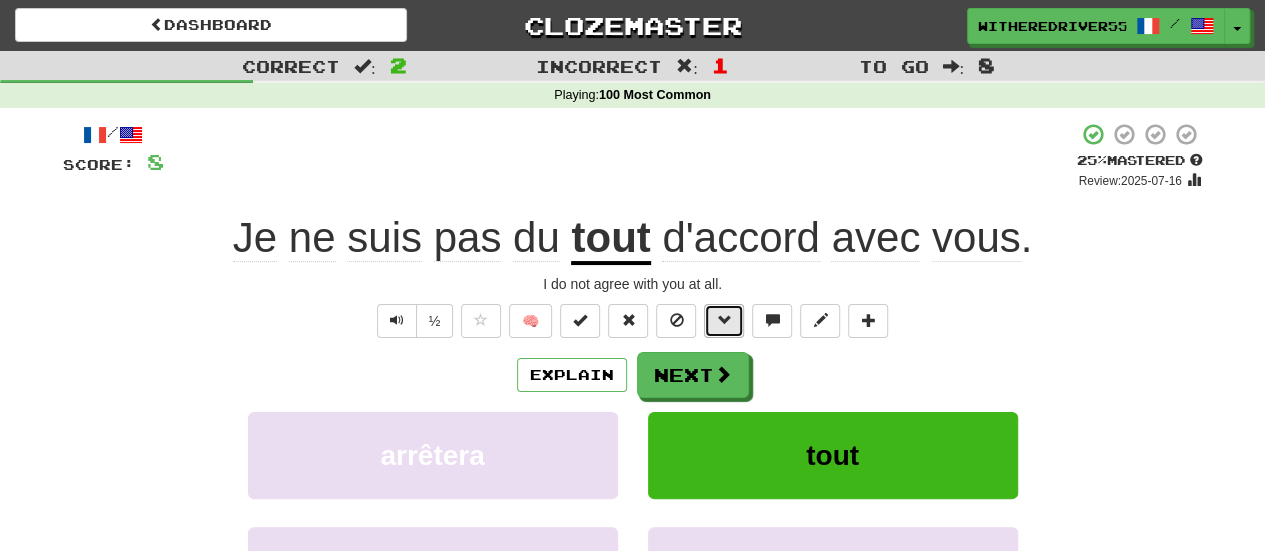 click at bounding box center (724, 321) 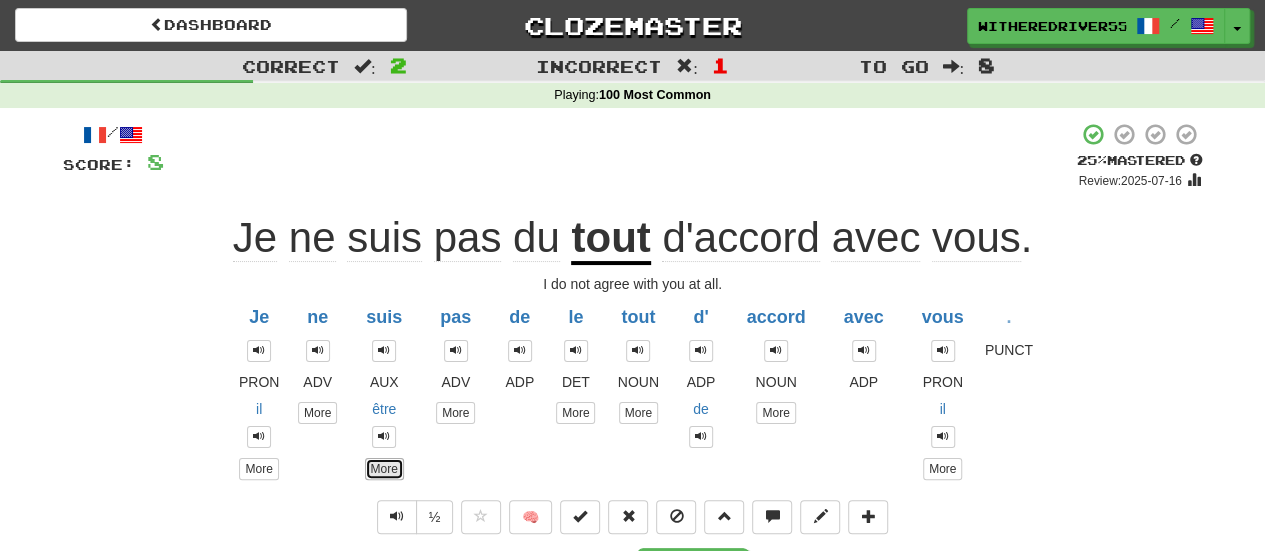 click on "More" at bounding box center (384, 469) 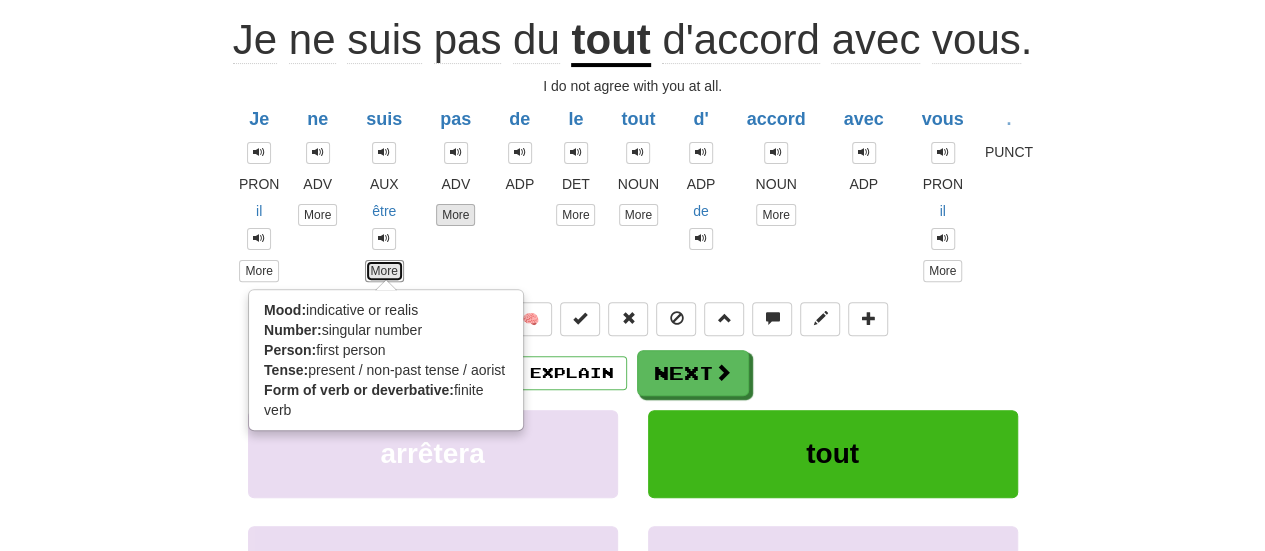 scroll, scrollTop: 200, scrollLeft: 0, axis: vertical 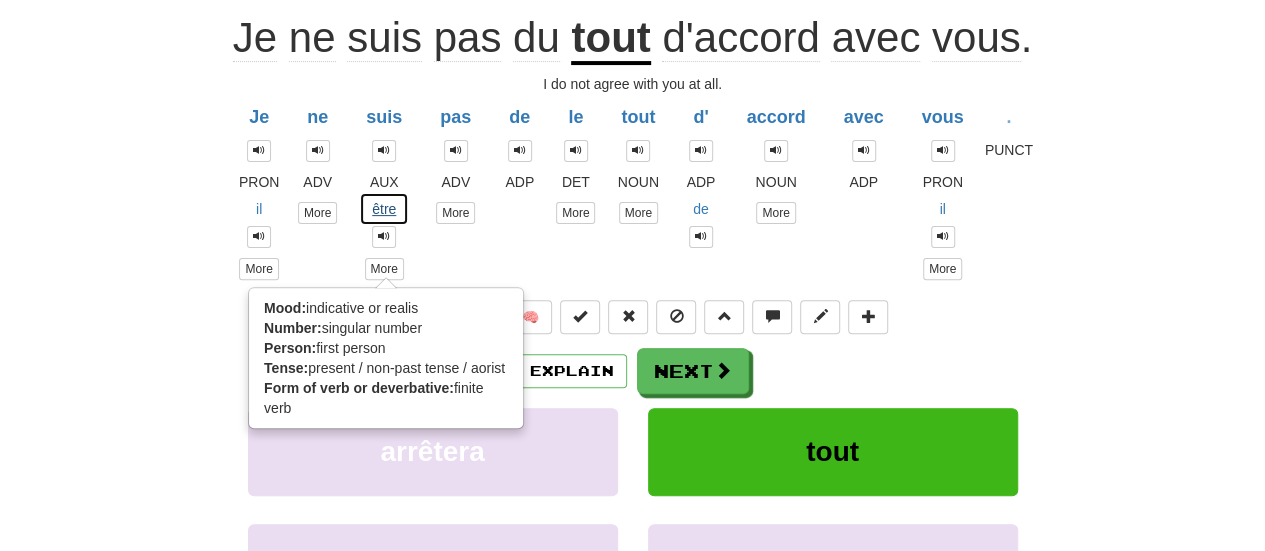 click on "être" at bounding box center [384, 209] 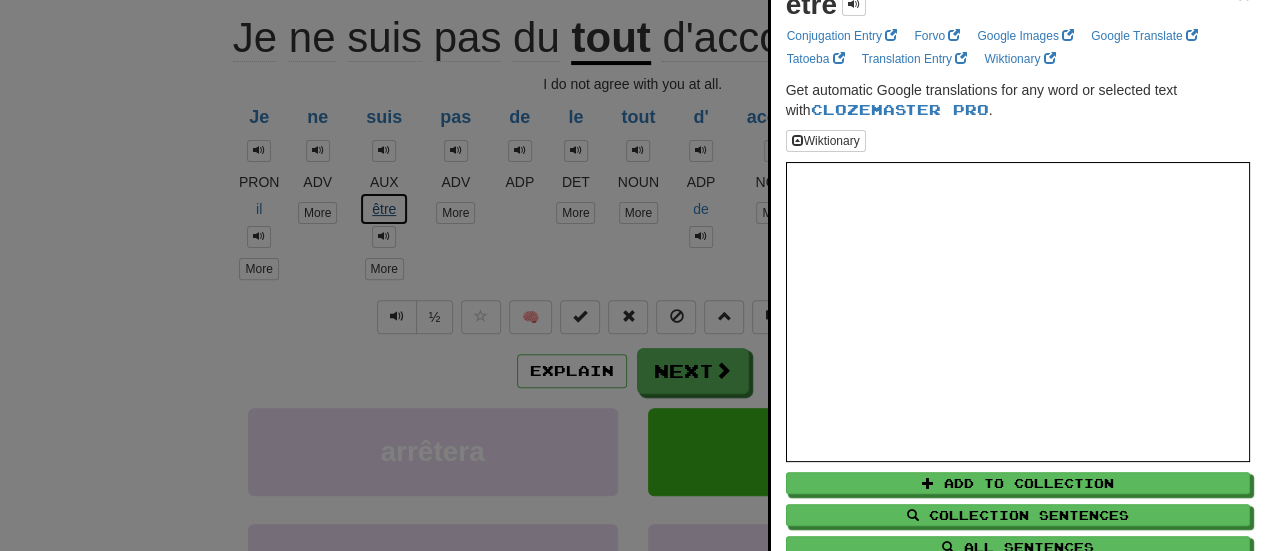 scroll, scrollTop: 0, scrollLeft: 0, axis: both 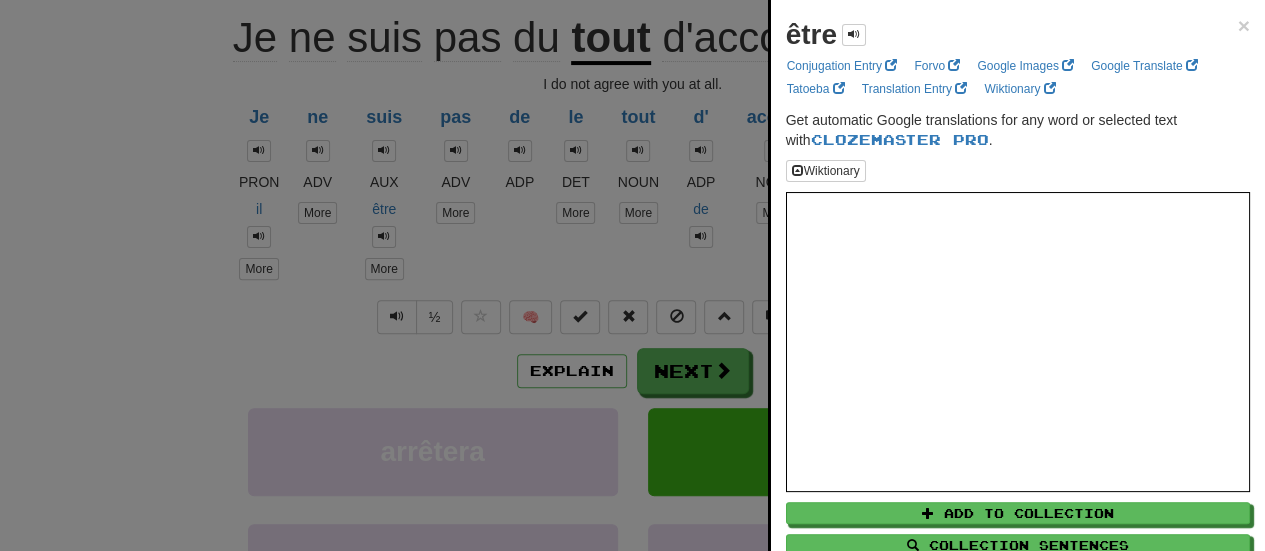 click at bounding box center (632, 275) 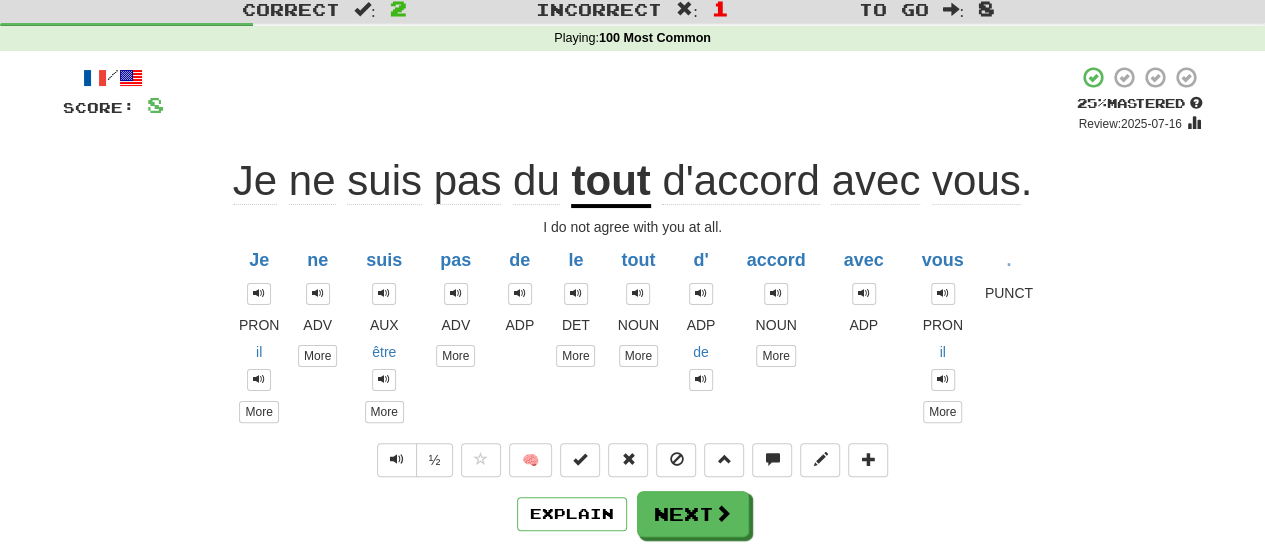 scroll, scrollTop: 0, scrollLeft: 0, axis: both 